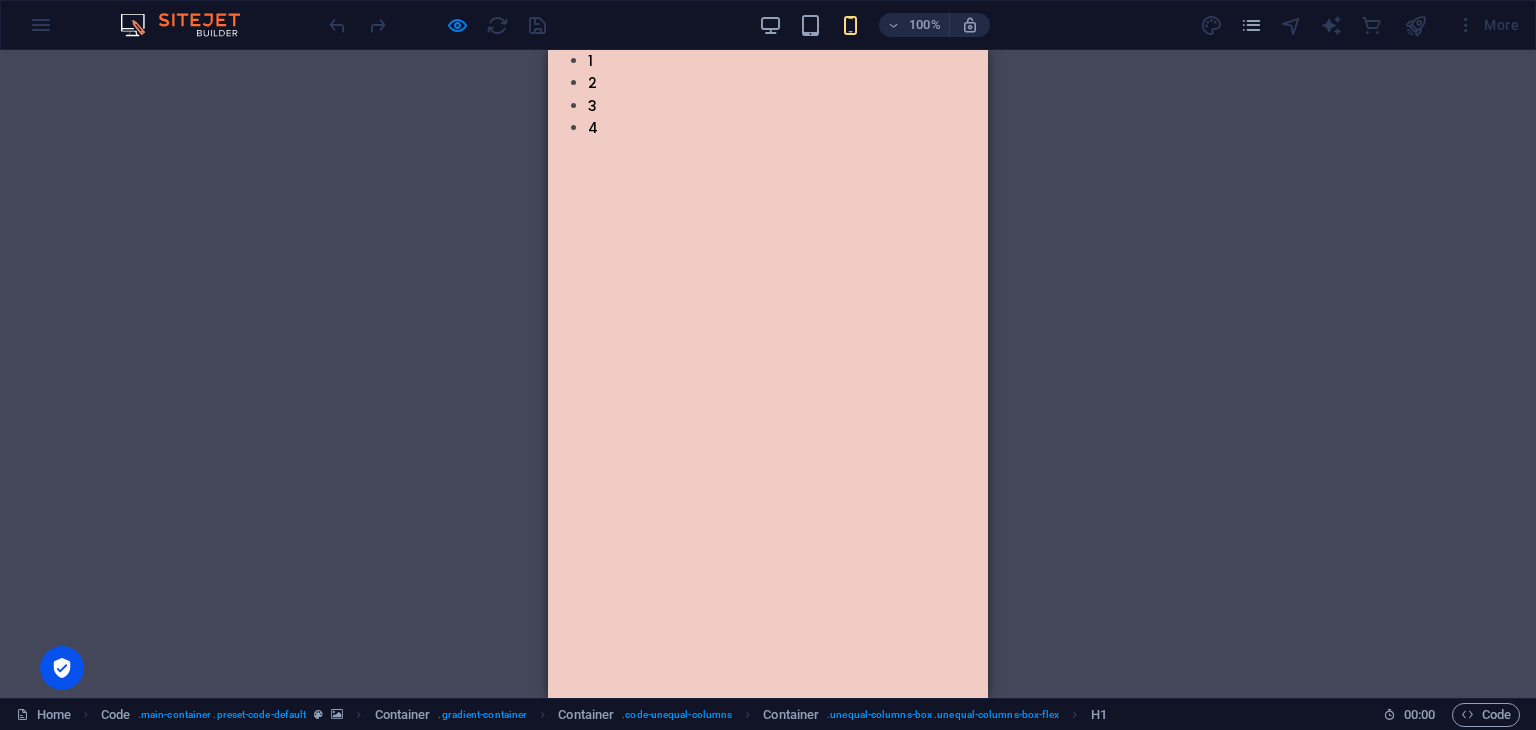 scroll, scrollTop: 0, scrollLeft: 0, axis: both 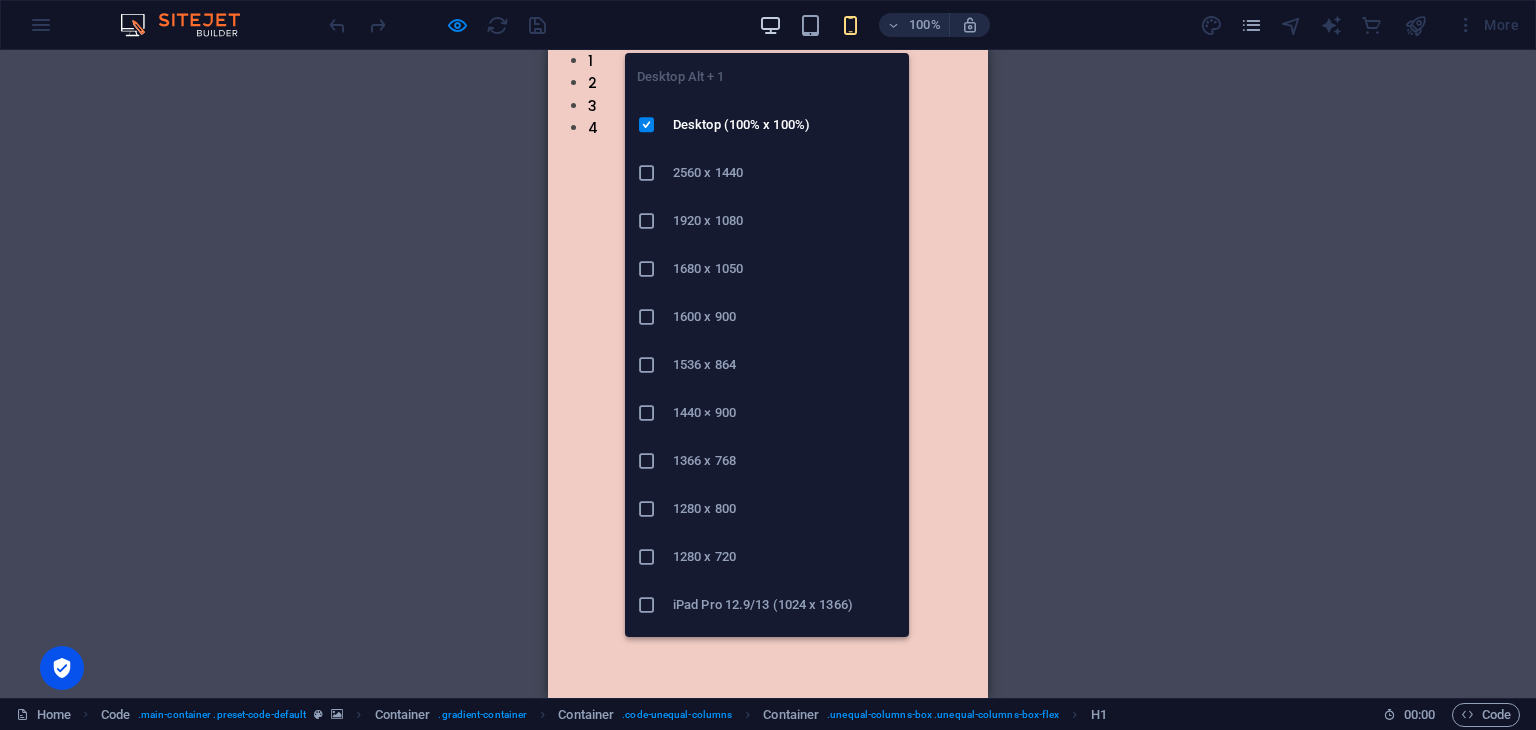 click at bounding box center [770, 25] 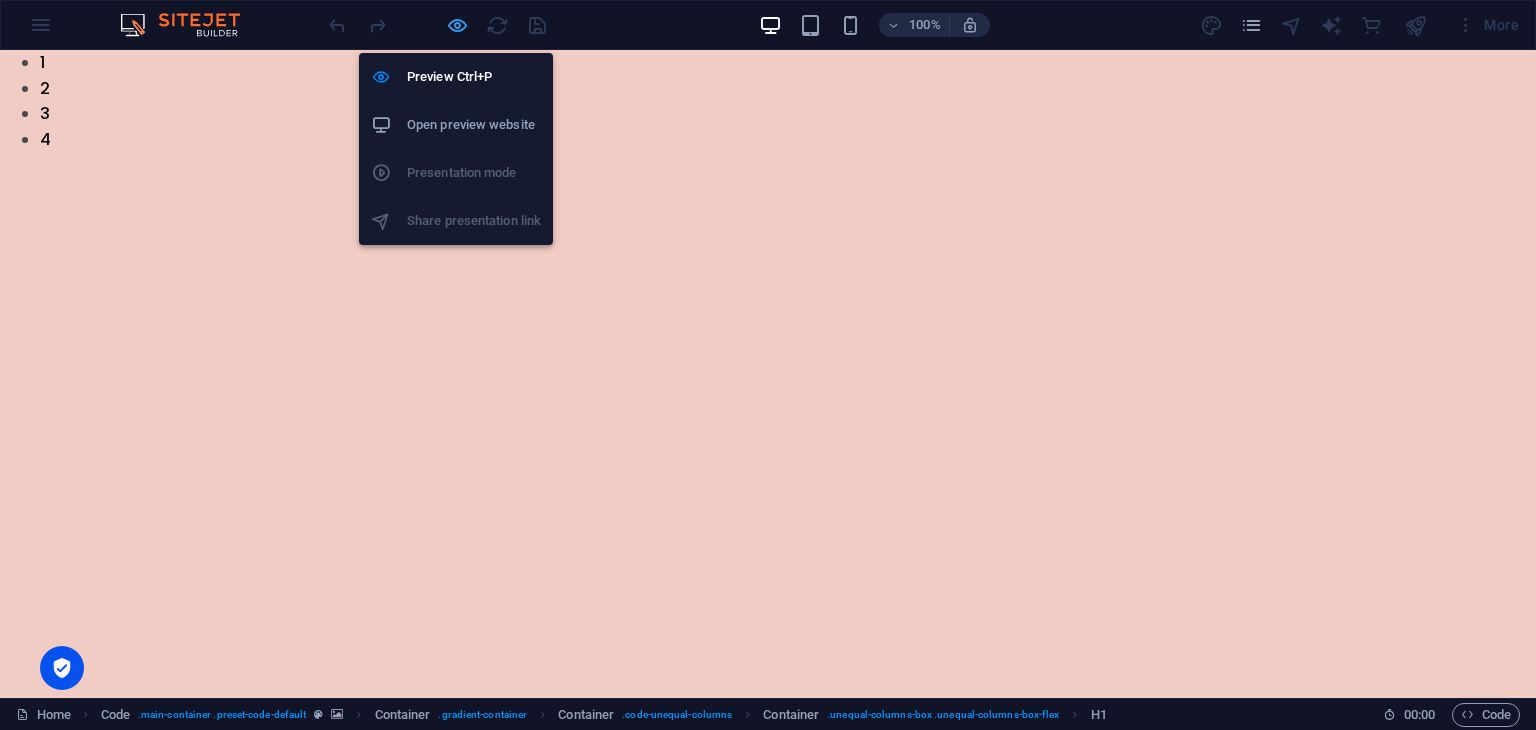 click at bounding box center [457, 25] 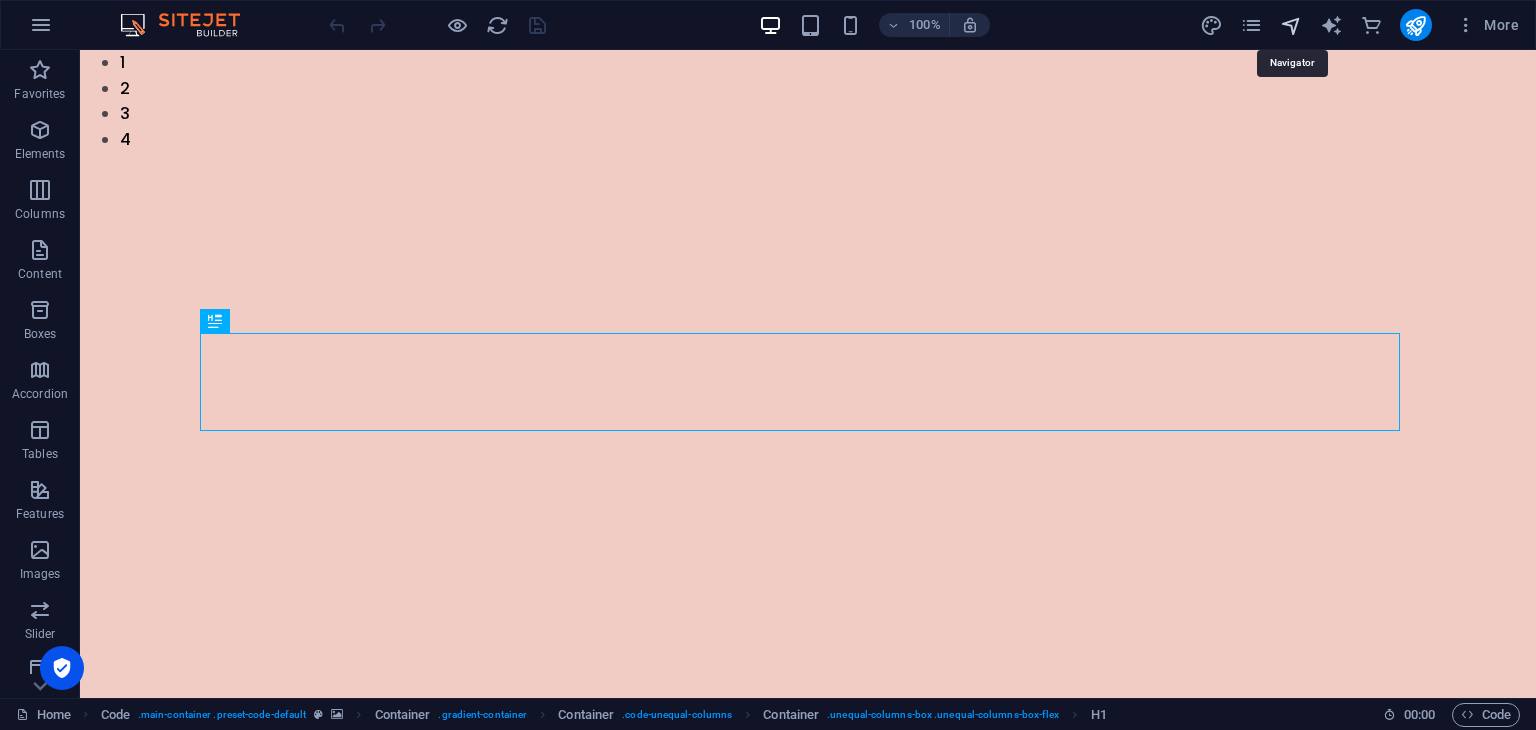 click at bounding box center (1291, 25) 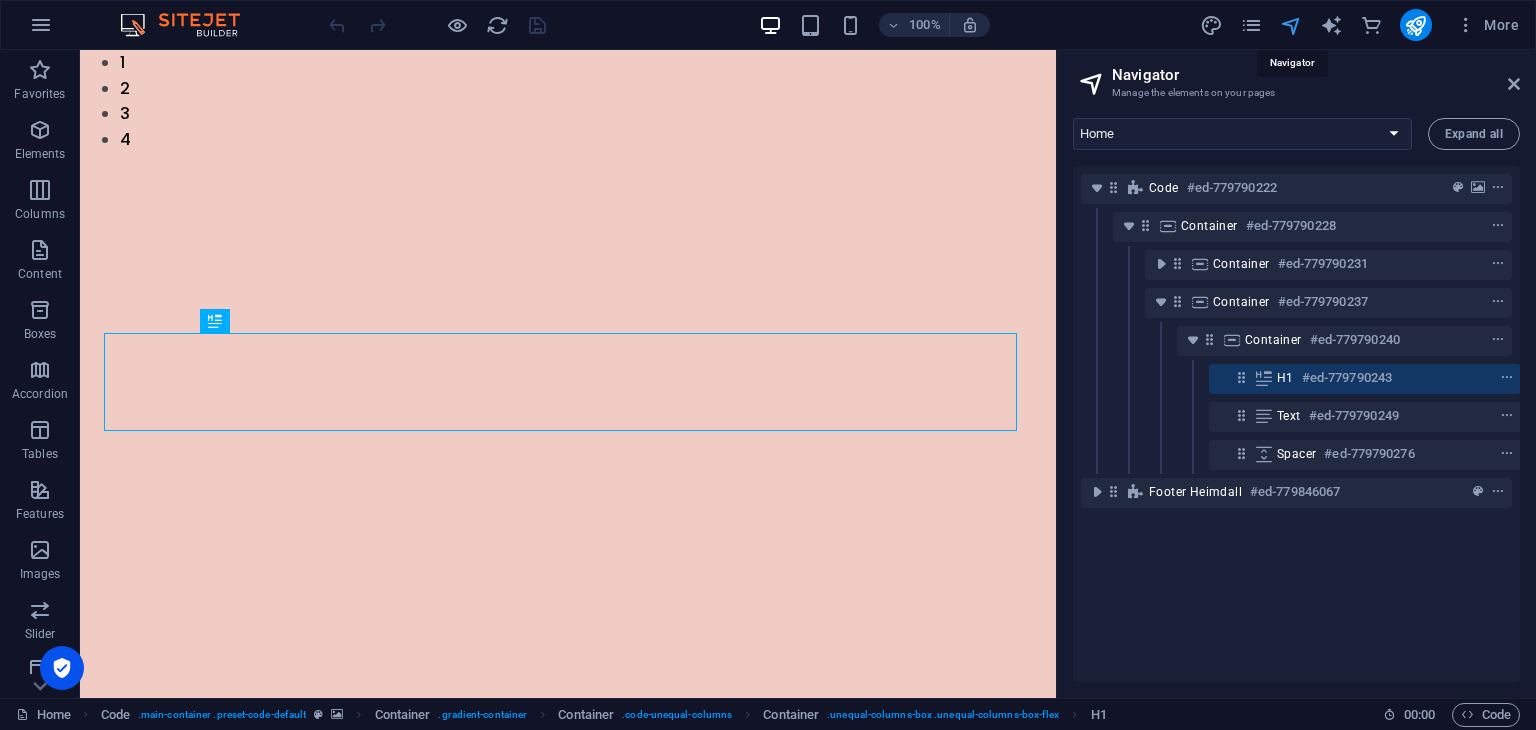 scroll, scrollTop: 0, scrollLeft: 4, axis: horizontal 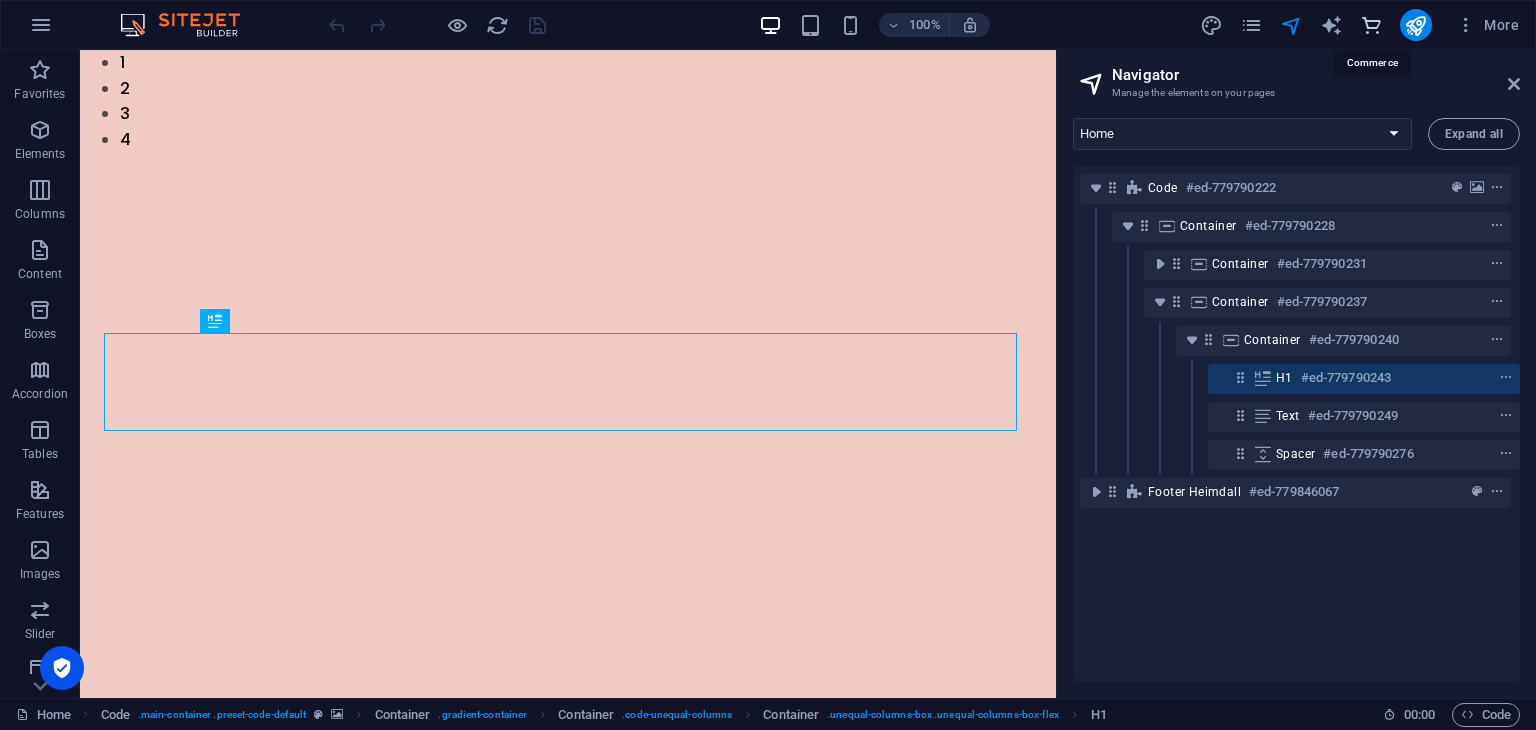 click at bounding box center [1371, 25] 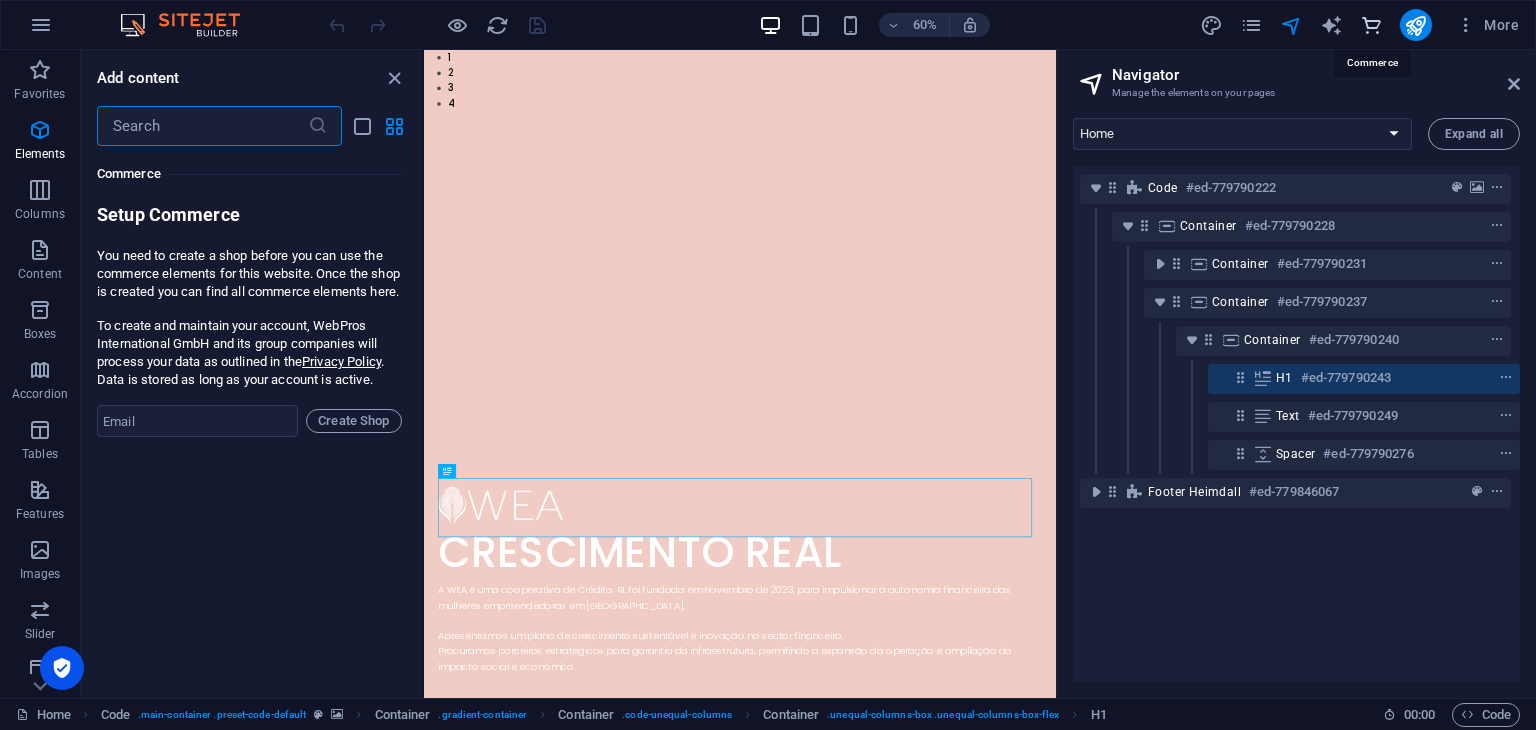 scroll, scrollTop: 19107, scrollLeft: 0, axis: vertical 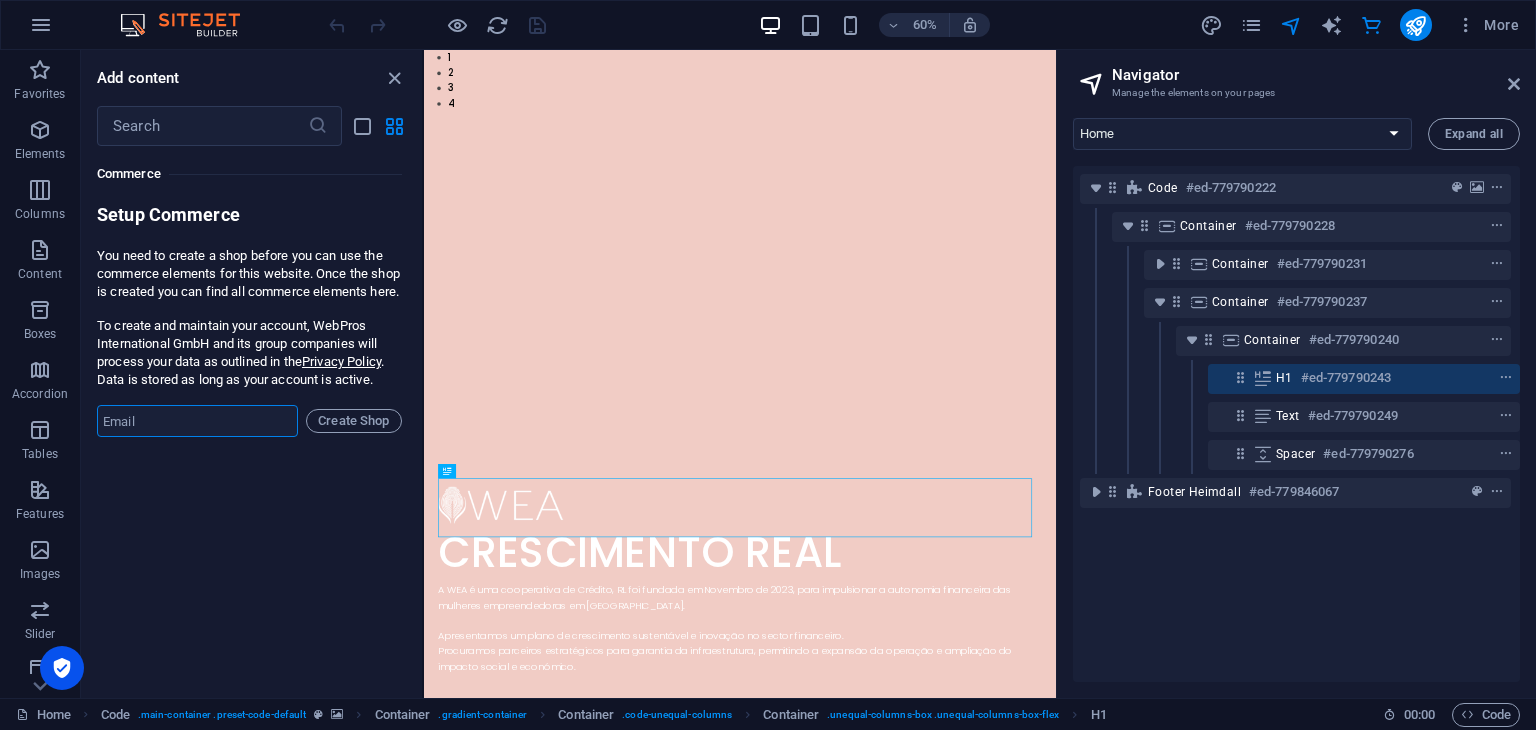 click at bounding box center [197, 421] 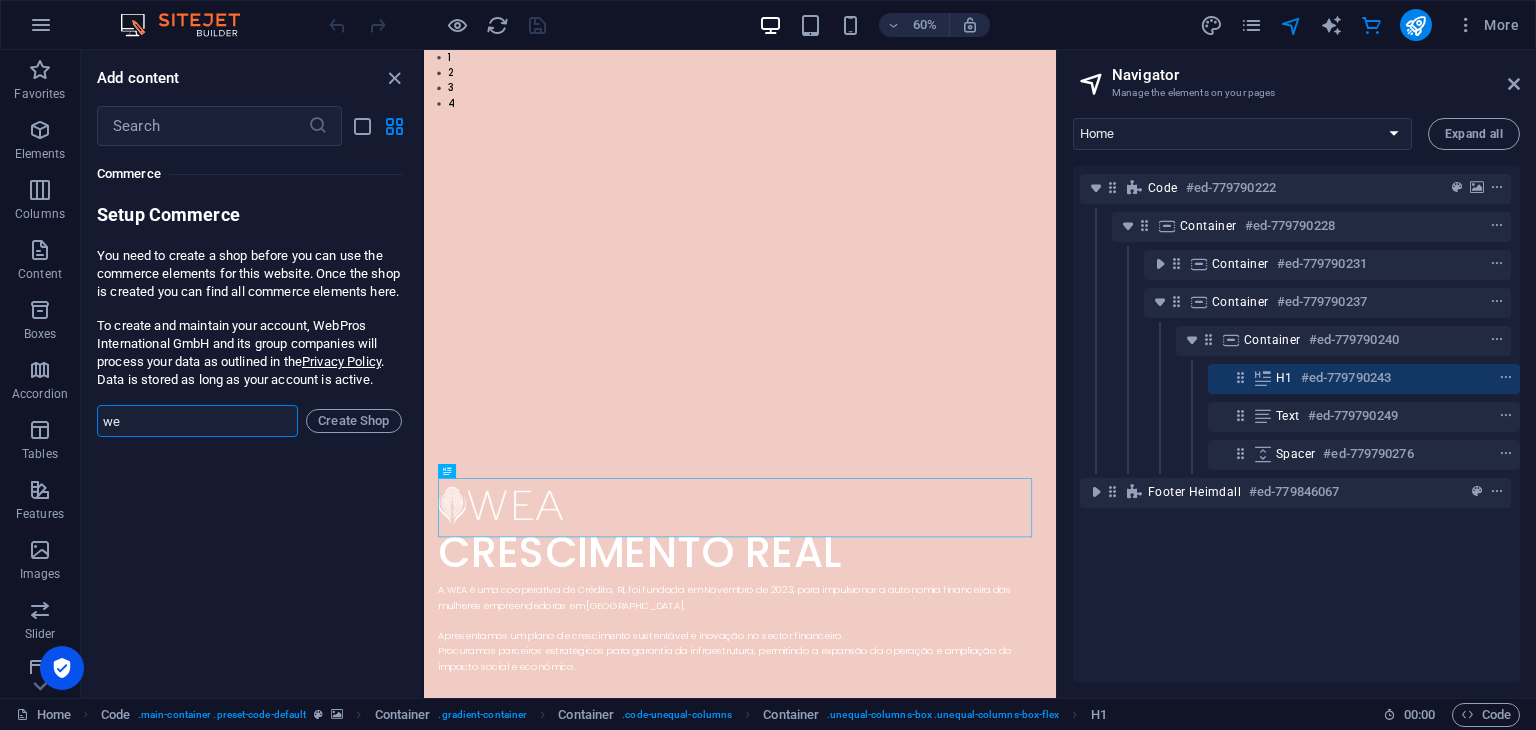 type on "w" 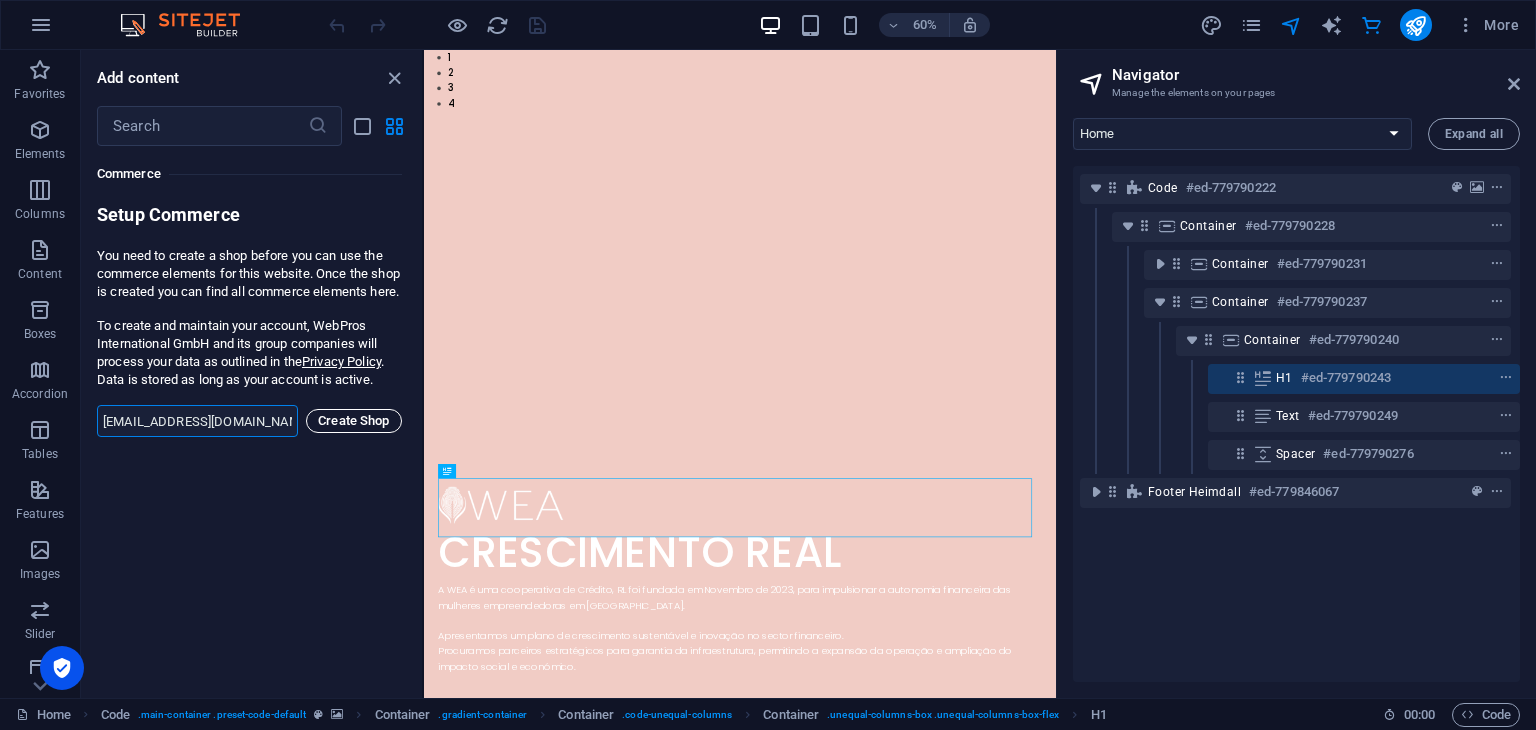 type on "[EMAIL_ADDRESS][DOMAIN_NAME]" 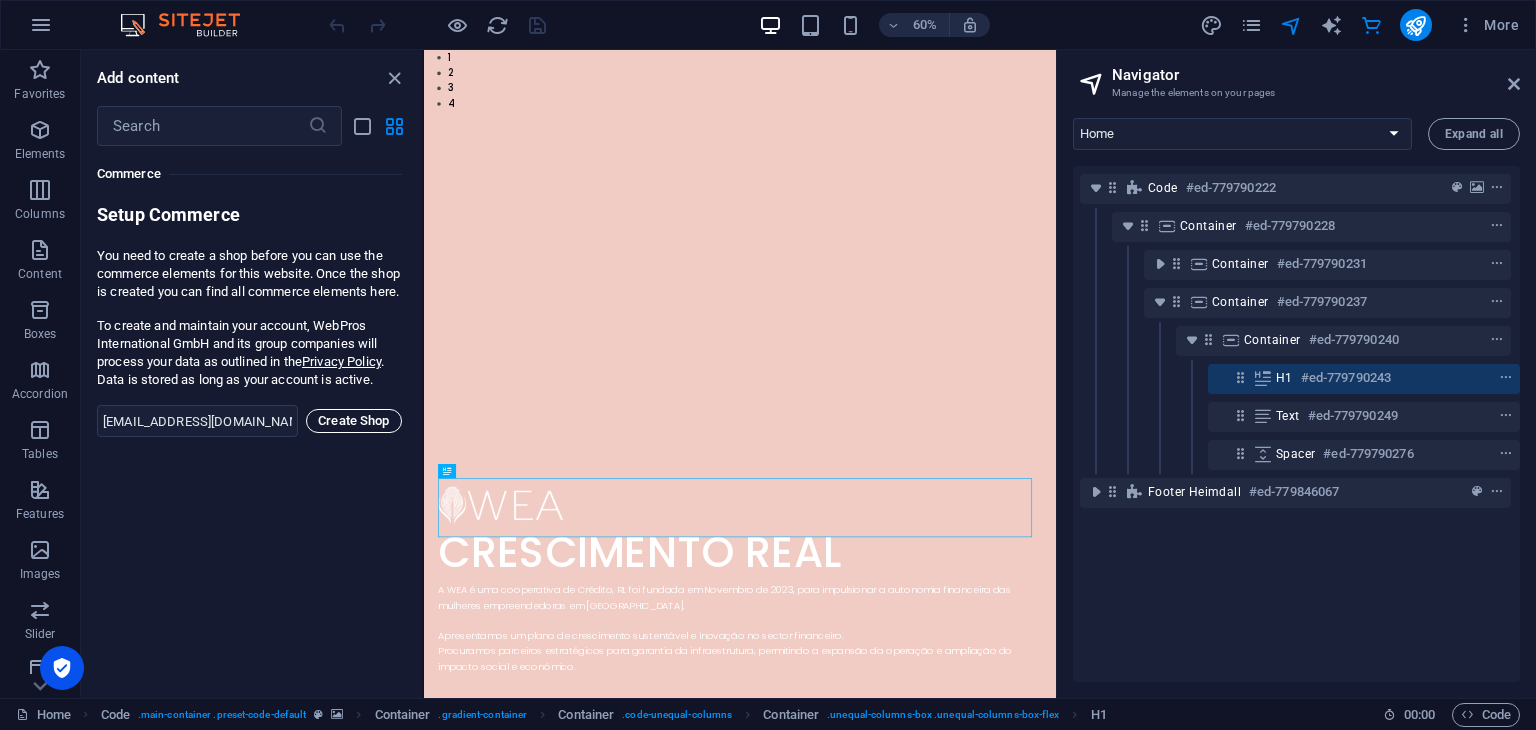 click on "Create Shop" at bounding box center (354, 421) 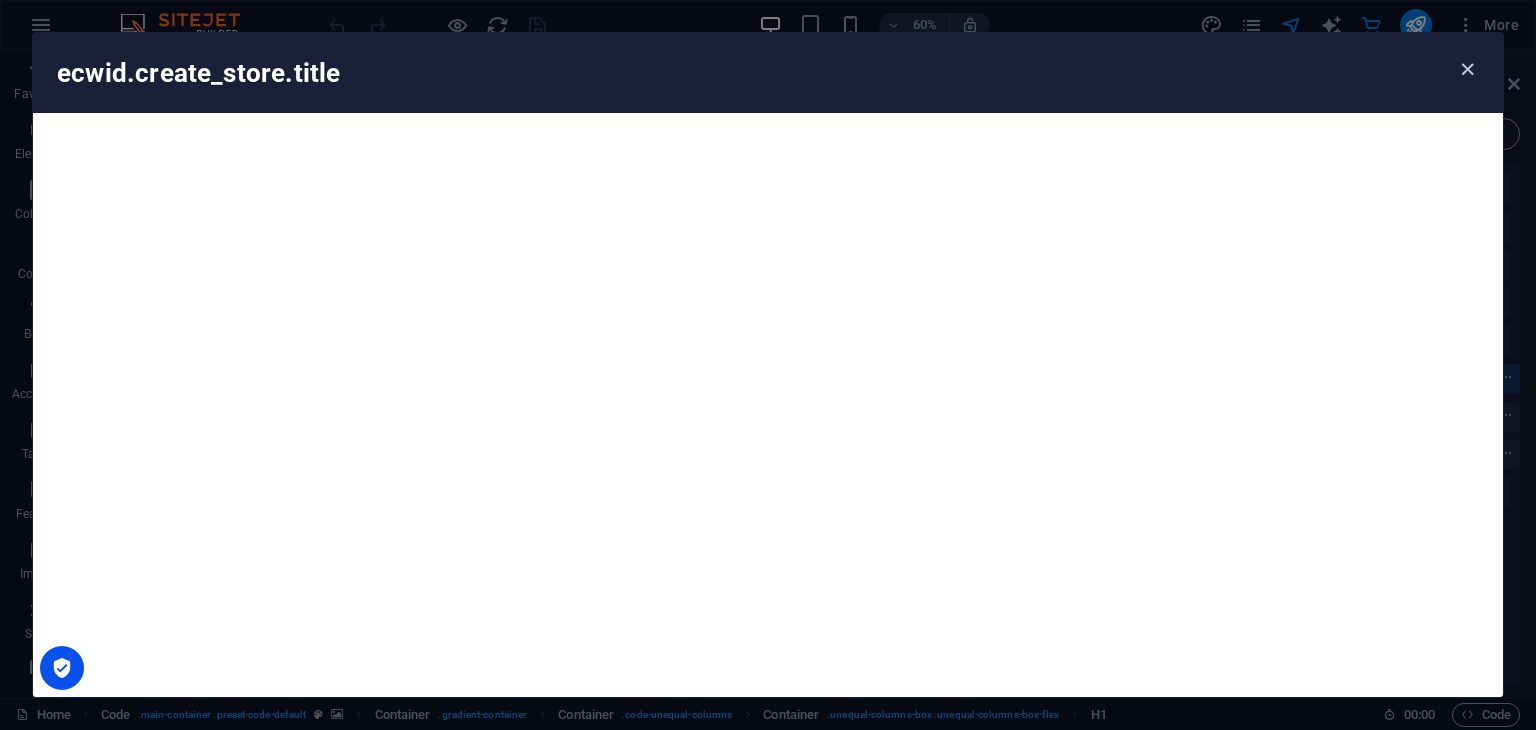 click at bounding box center [1467, 69] 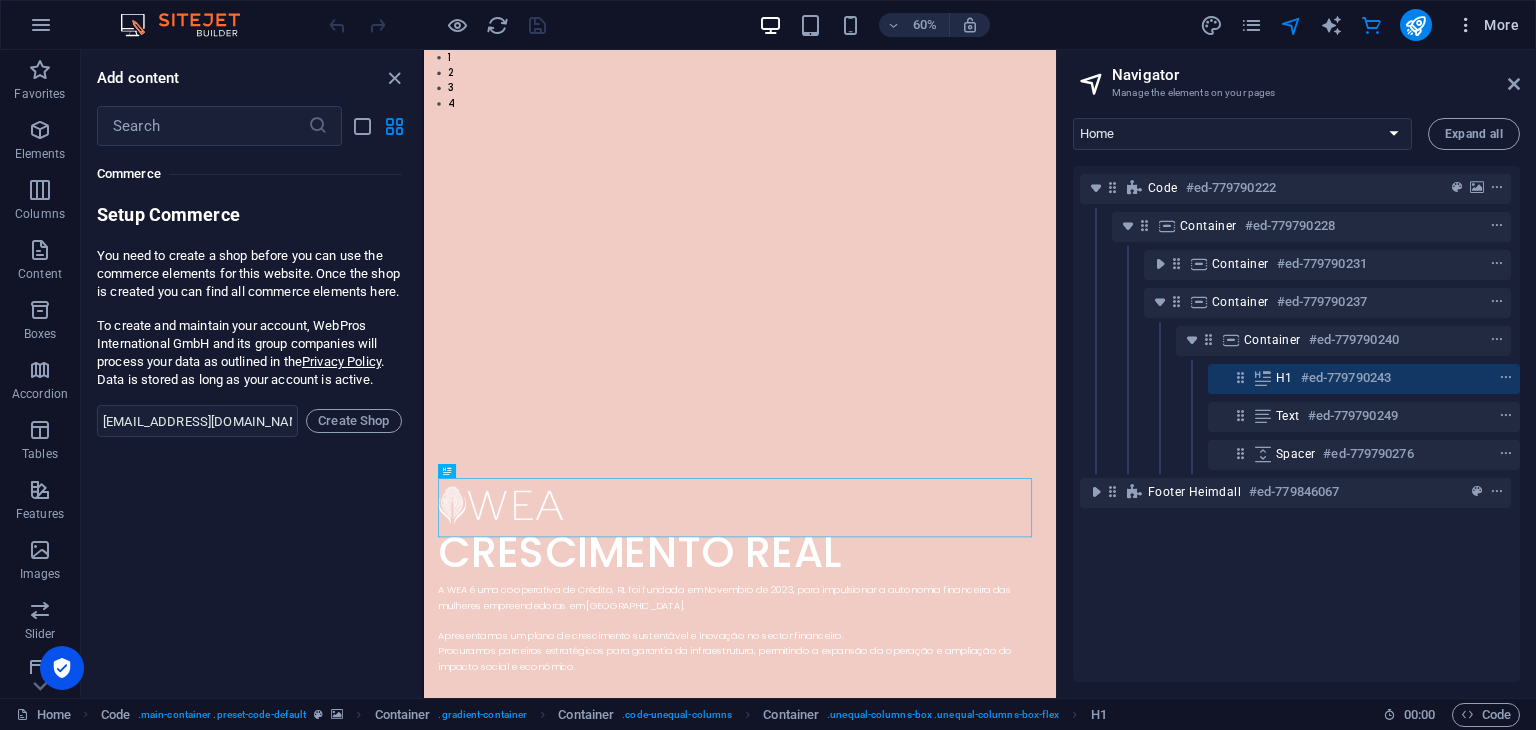 click on "More" at bounding box center (1487, 25) 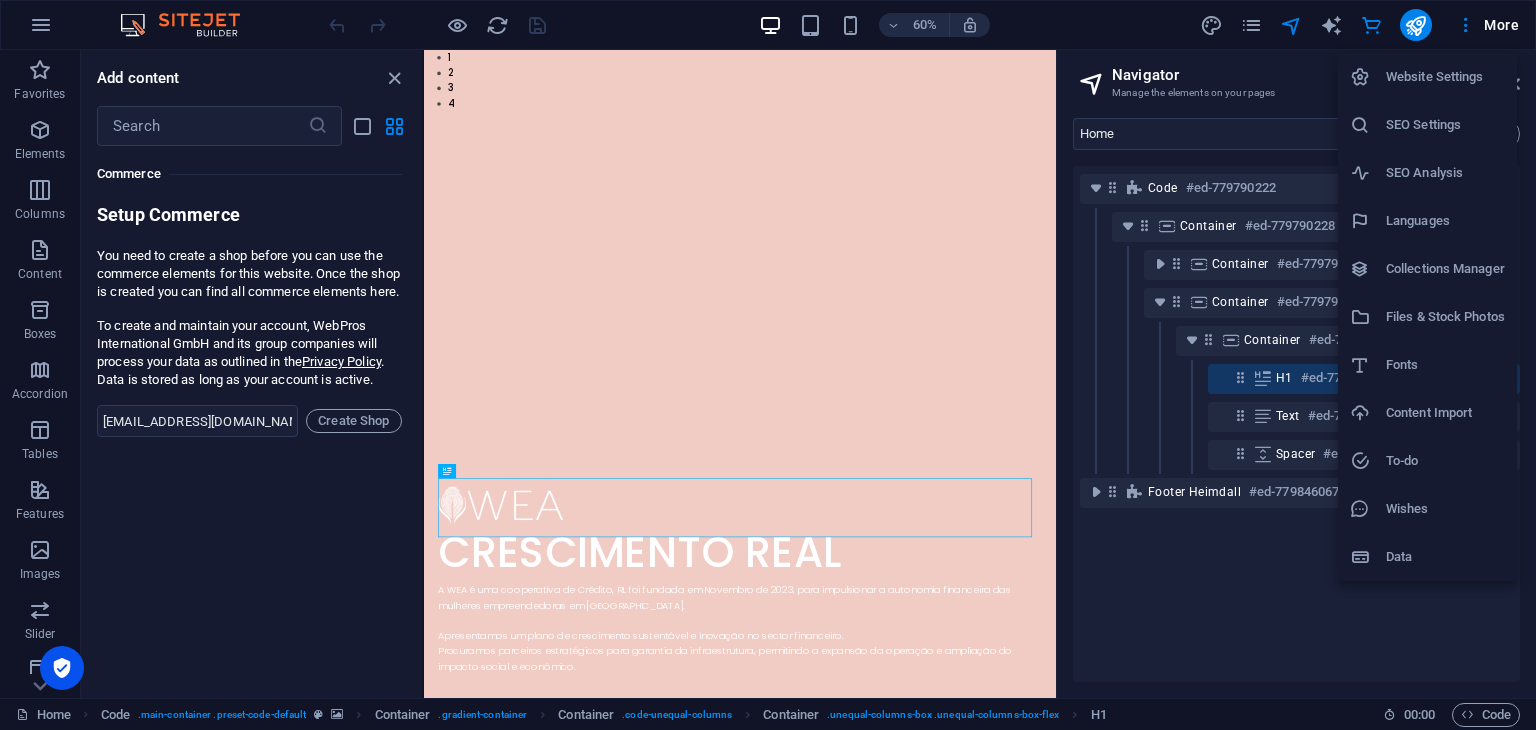 click on "SEO Settings" at bounding box center (1445, 125) 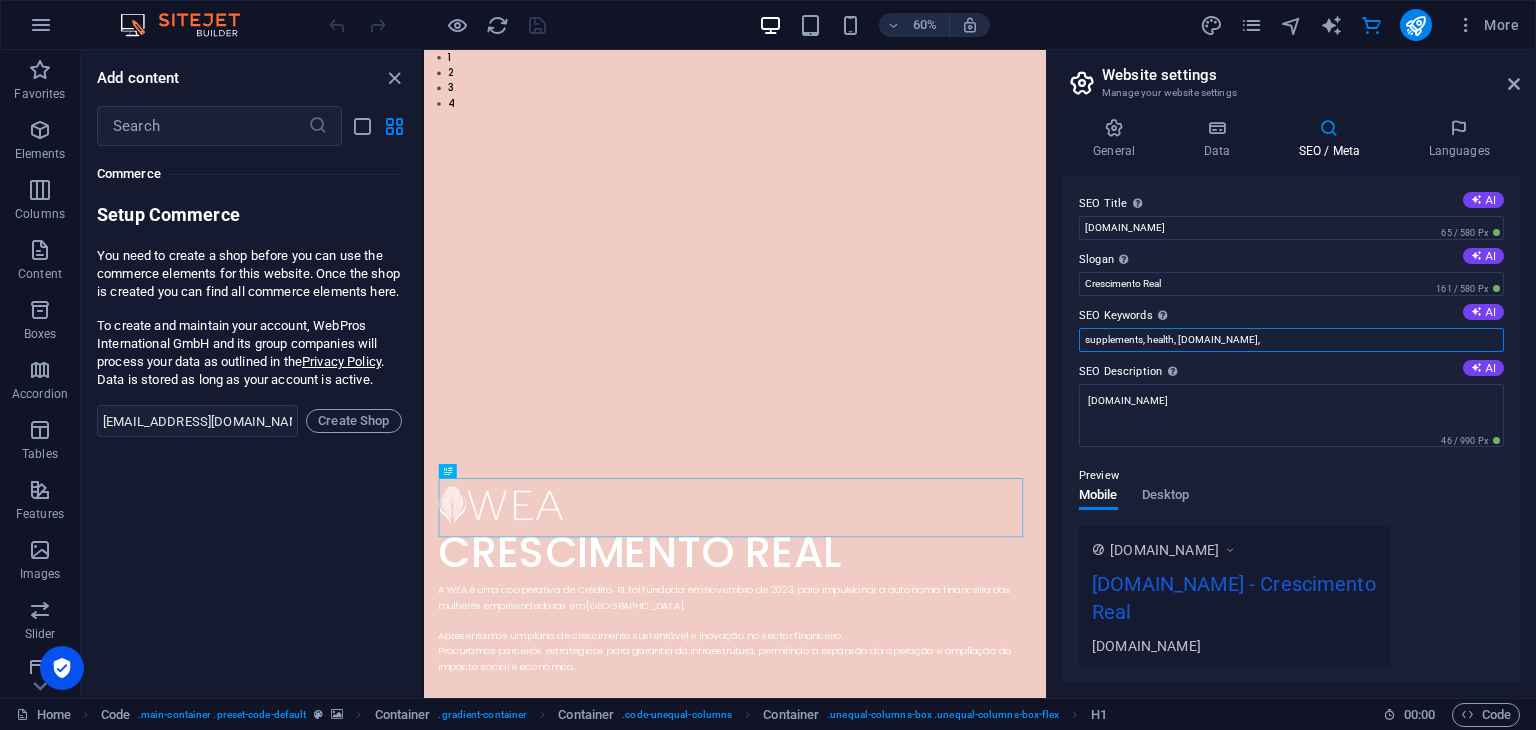 drag, startPoint x: 1236, startPoint y: 333, endPoint x: 1090, endPoint y: 300, distance: 149.683 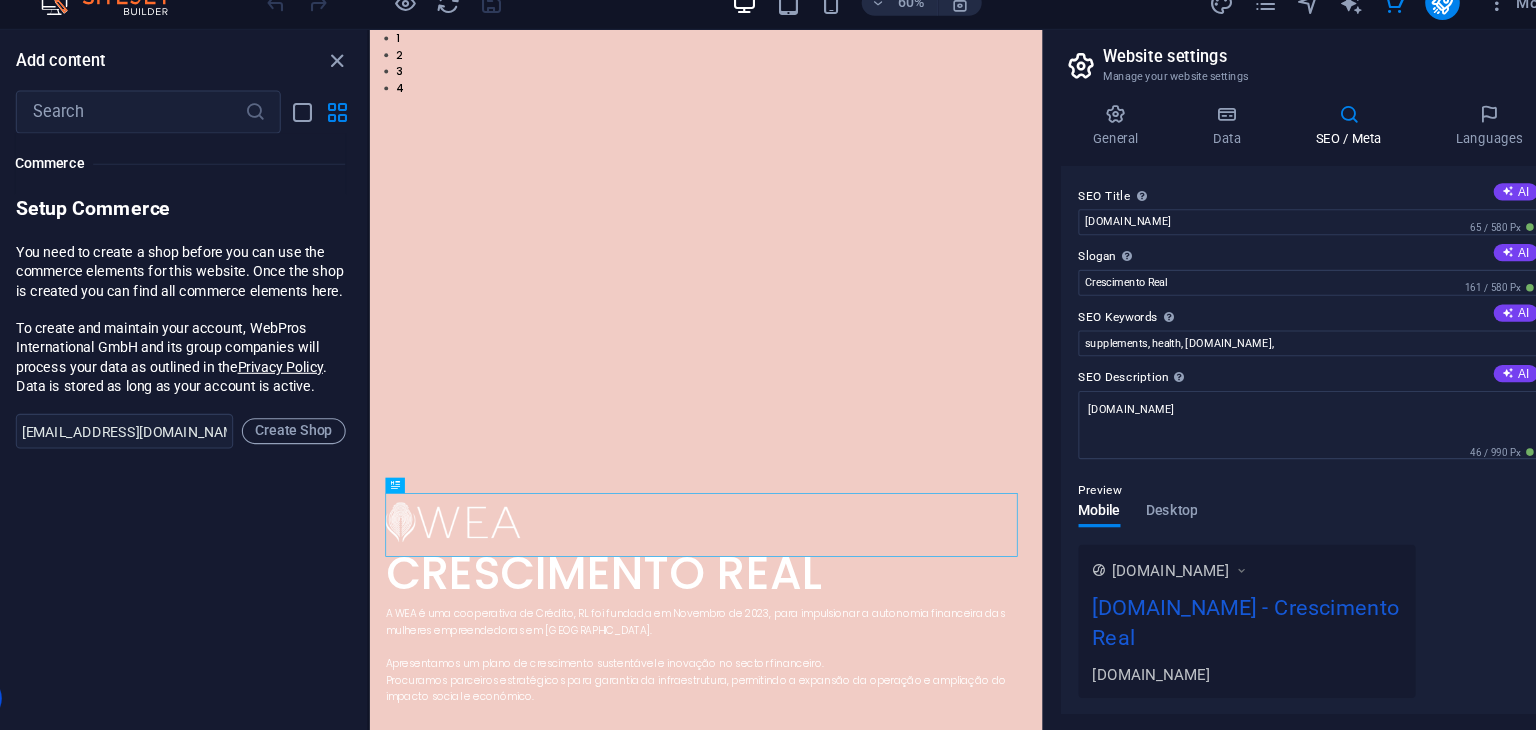 drag, startPoint x: 1076, startPoint y: 197, endPoint x: 1132, endPoint y: 309, distance: 125.21981 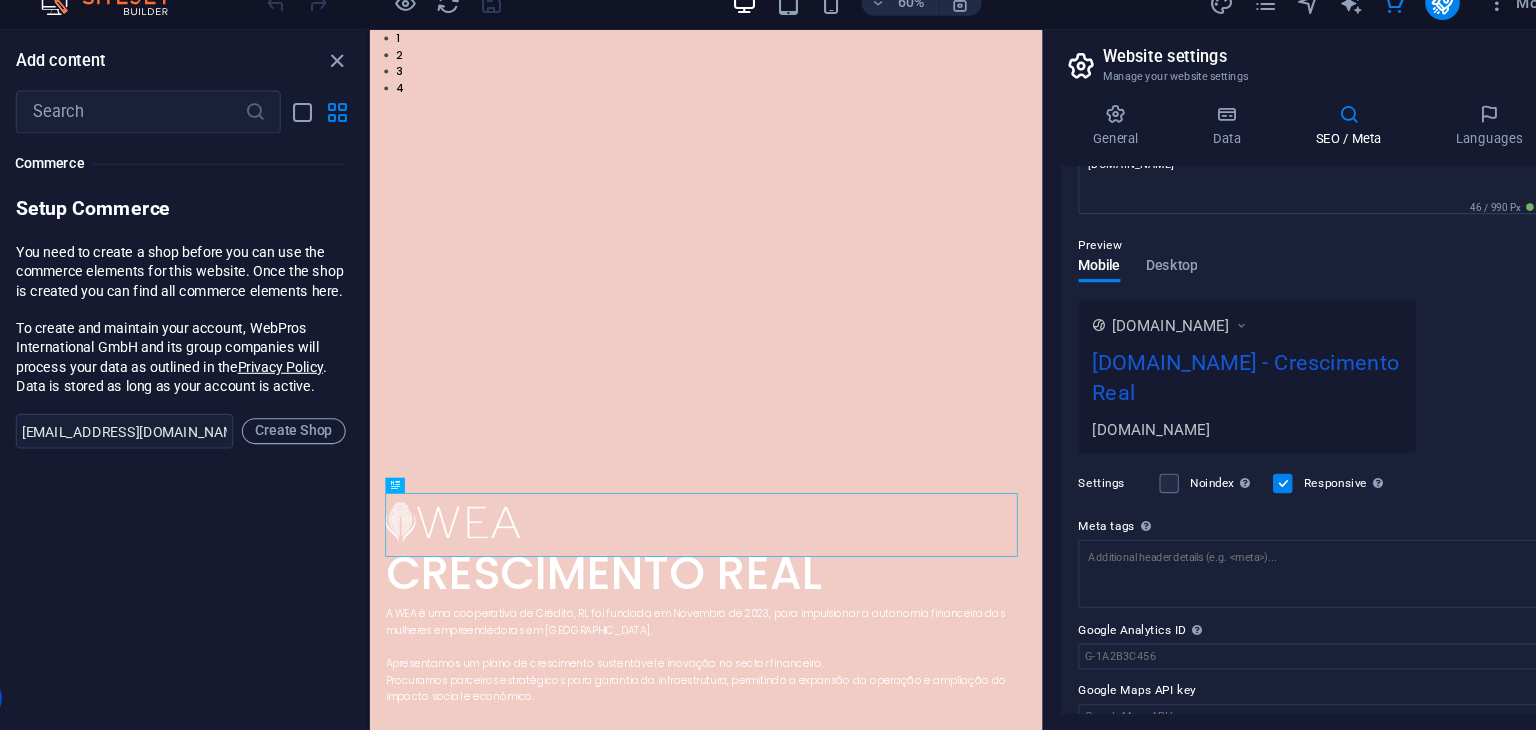 scroll, scrollTop: 228, scrollLeft: 0, axis: vertical 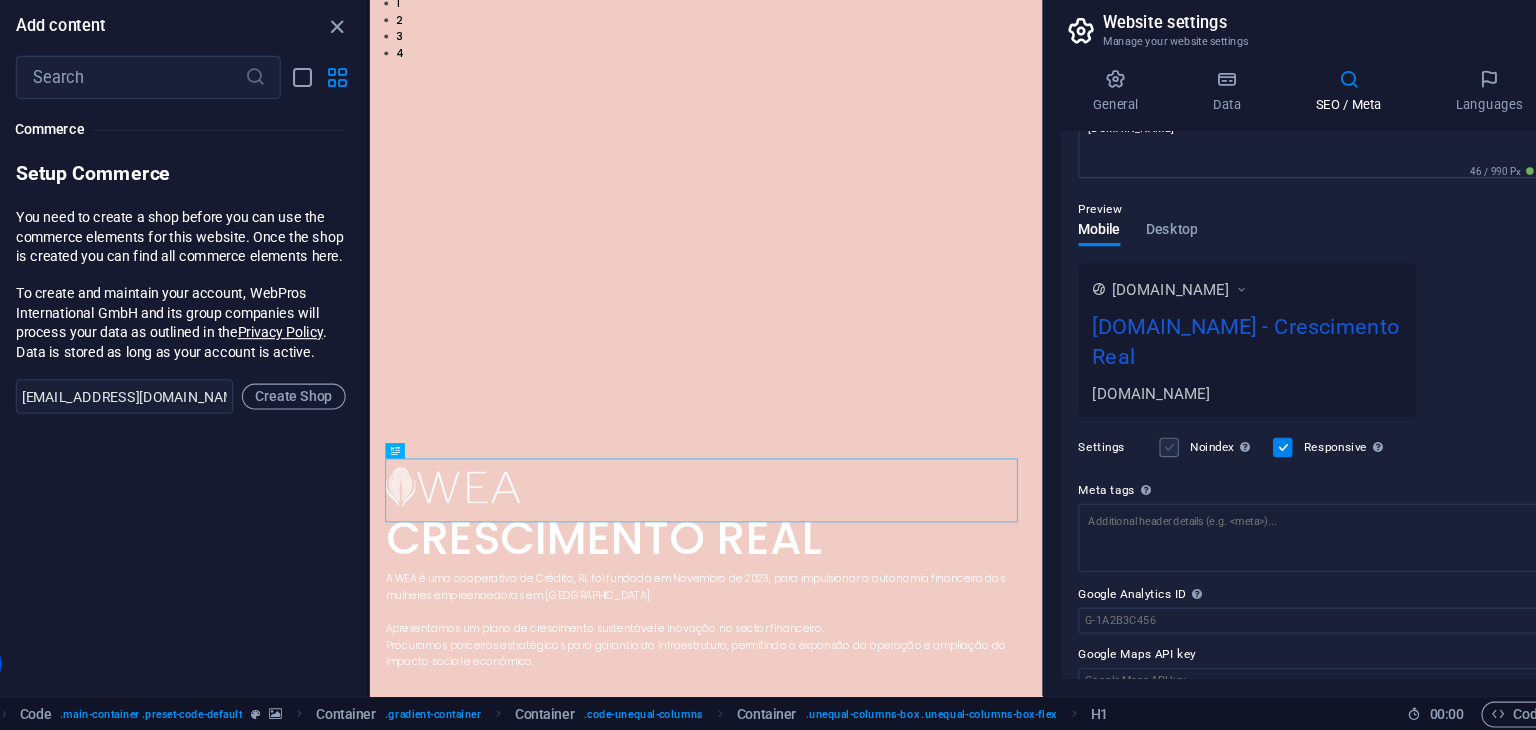 click at bounding box center (1163, 468) 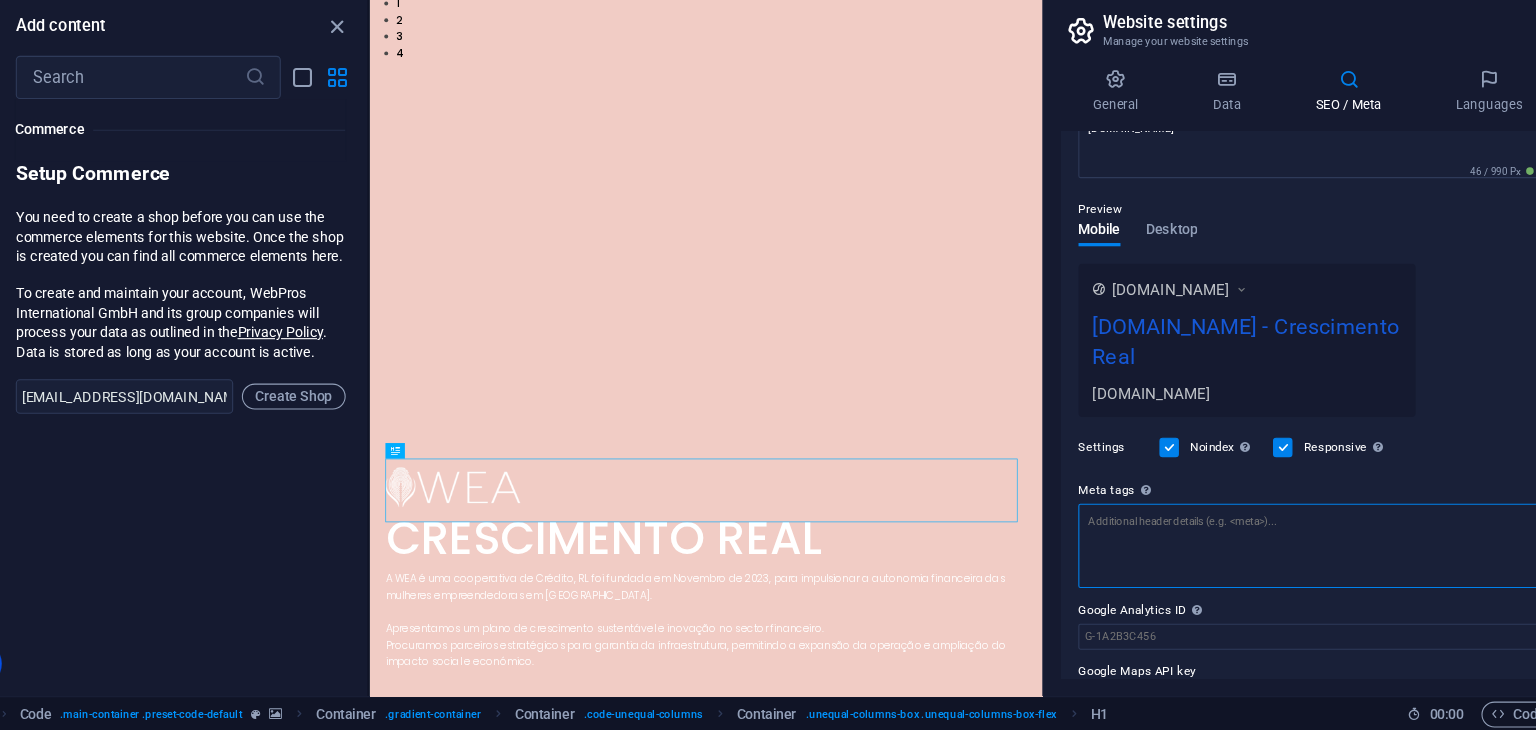 click on "Meta tags Enter HTML code here that will be placed inside the  tags of your website. Please note that your website may not function if you include code with errors." at bounding box center (1291, 559) 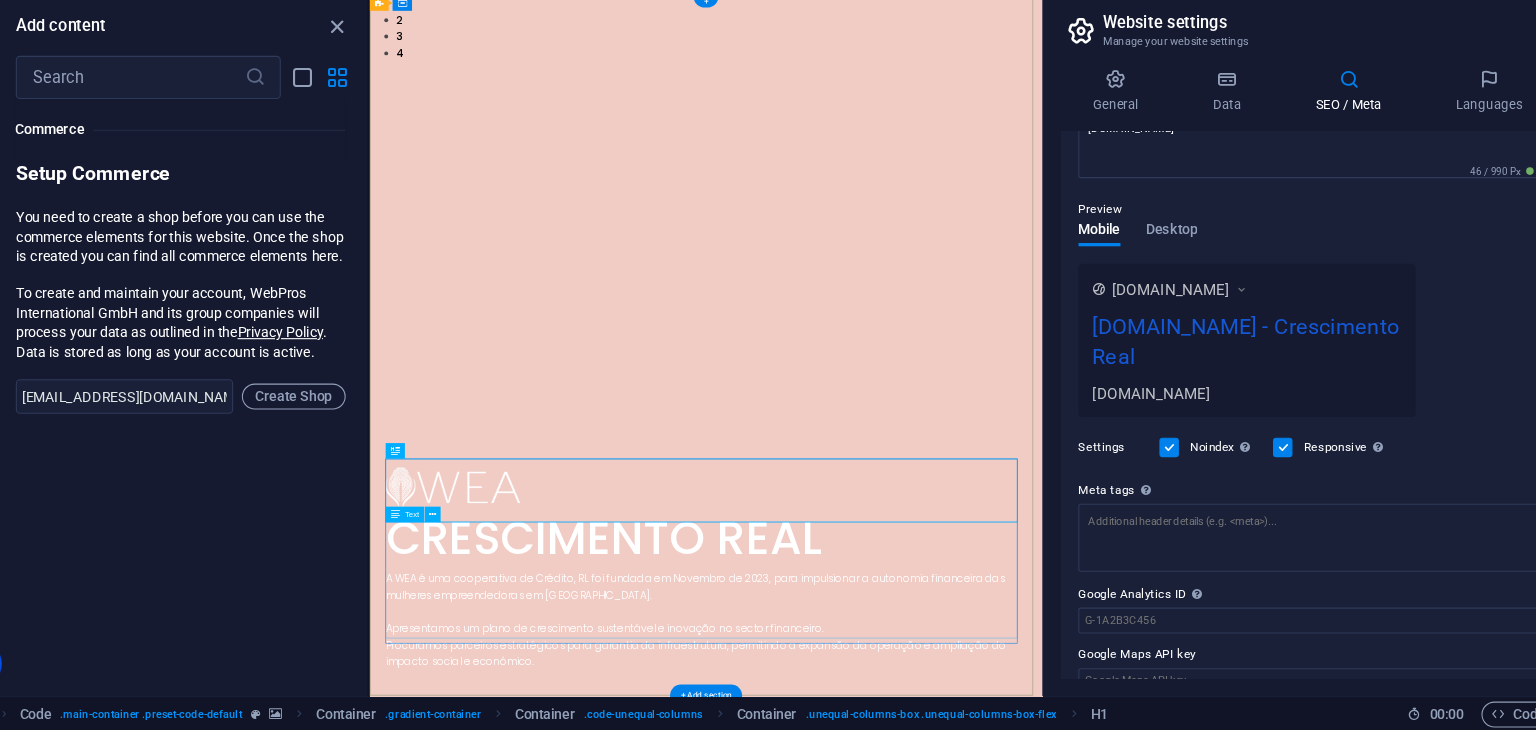 click on "A WEA é uma cooperativa de Crédito, RL foi fundada em Novembro de 2023, para impulsionar a autonomia financeira das mulheres empreendedoras em [GEOGRAPHIC_DATA]. Apresentamos um plano de crescimento sustentável e inovação no sector financeiro. Procuramos parceiros estratégicos para garantia da infraestrutura, permitindo a expansão da operação e ampliação do impacto social e económico." at bounding box center (887, 972) 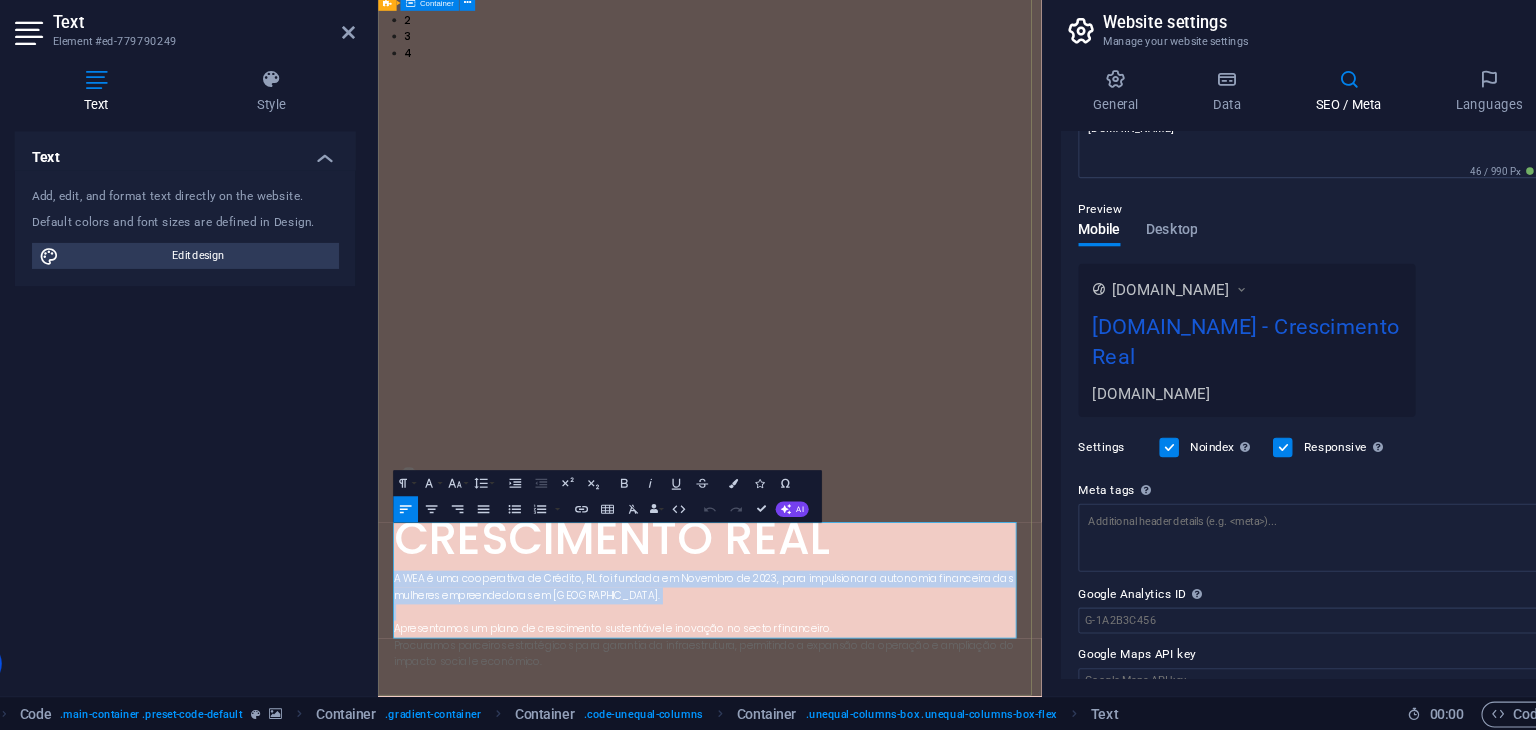 drag, startPoint x: 770, startPoint y: 864, endPoint x: 390, endPoint y: 823, distance: 382.20544 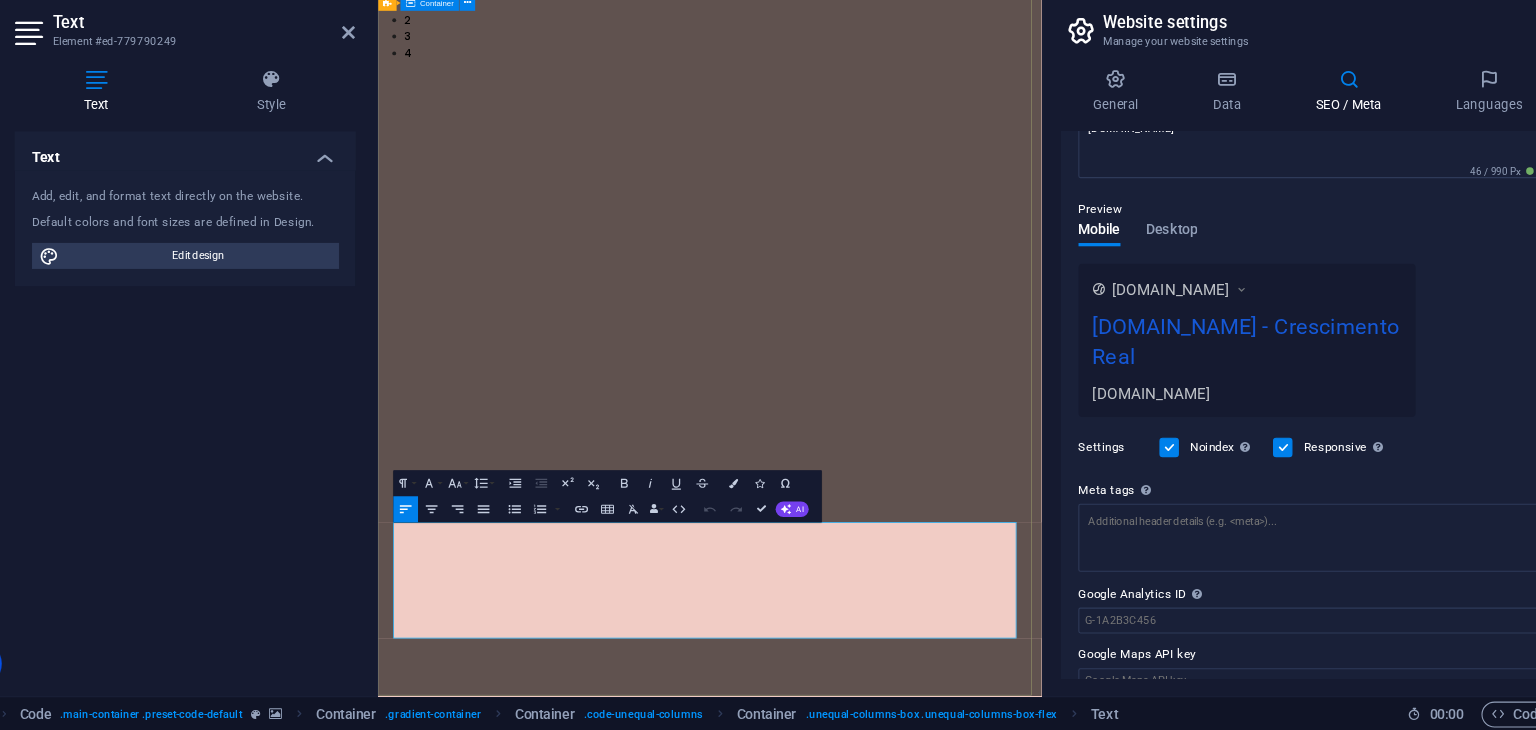 copy on "A WEA é uma cooperativa de Crédito, RL foi fundada em Novembro de 2023, para impulsionar a autonomia financeira das mulheres empreendedoras em [GEOGRAPHIC_DATA]." 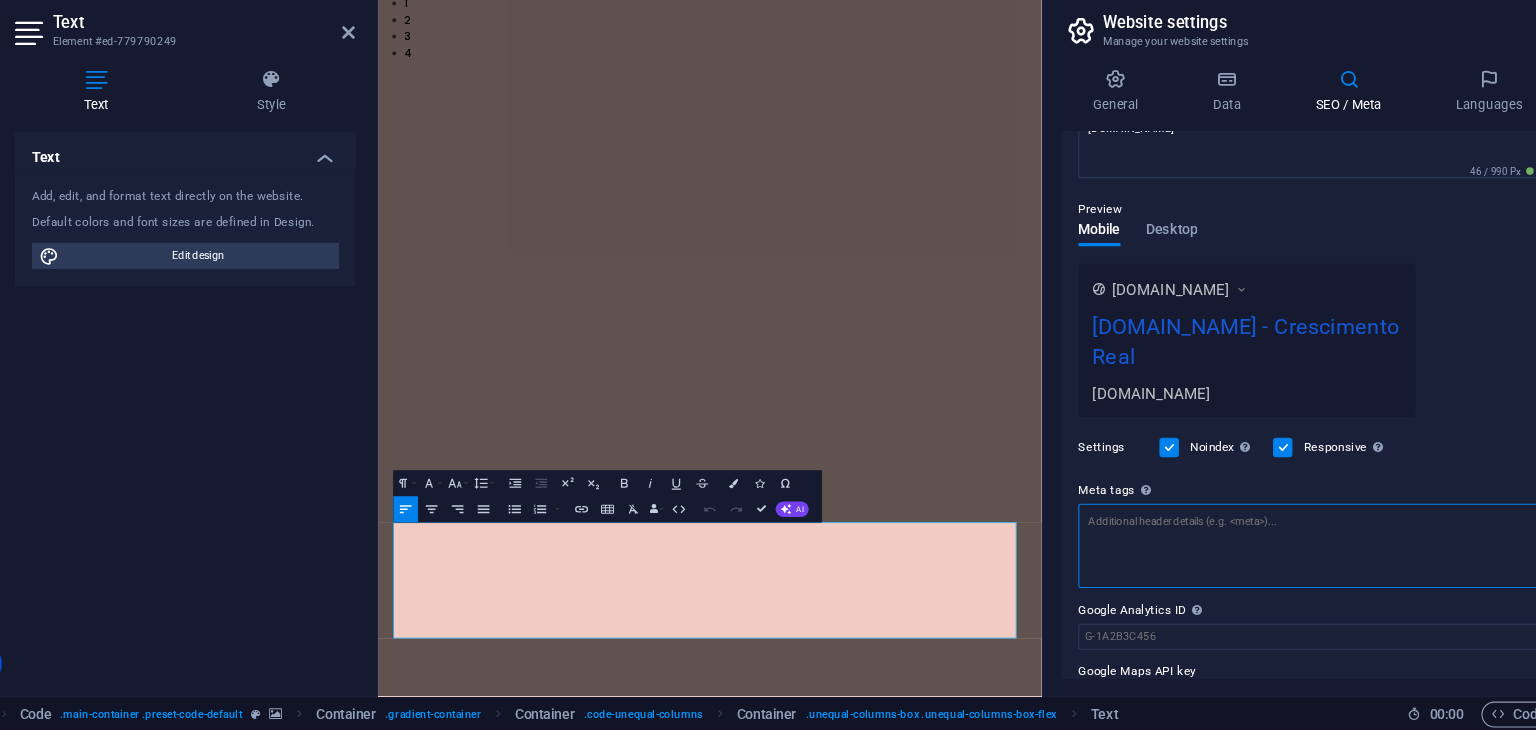 click on "Meta tags Enter HTML code here that will be placed inside the  tags of your website. Please note that your website may not function if you include code with errors." at bounding box center (1291, 559) 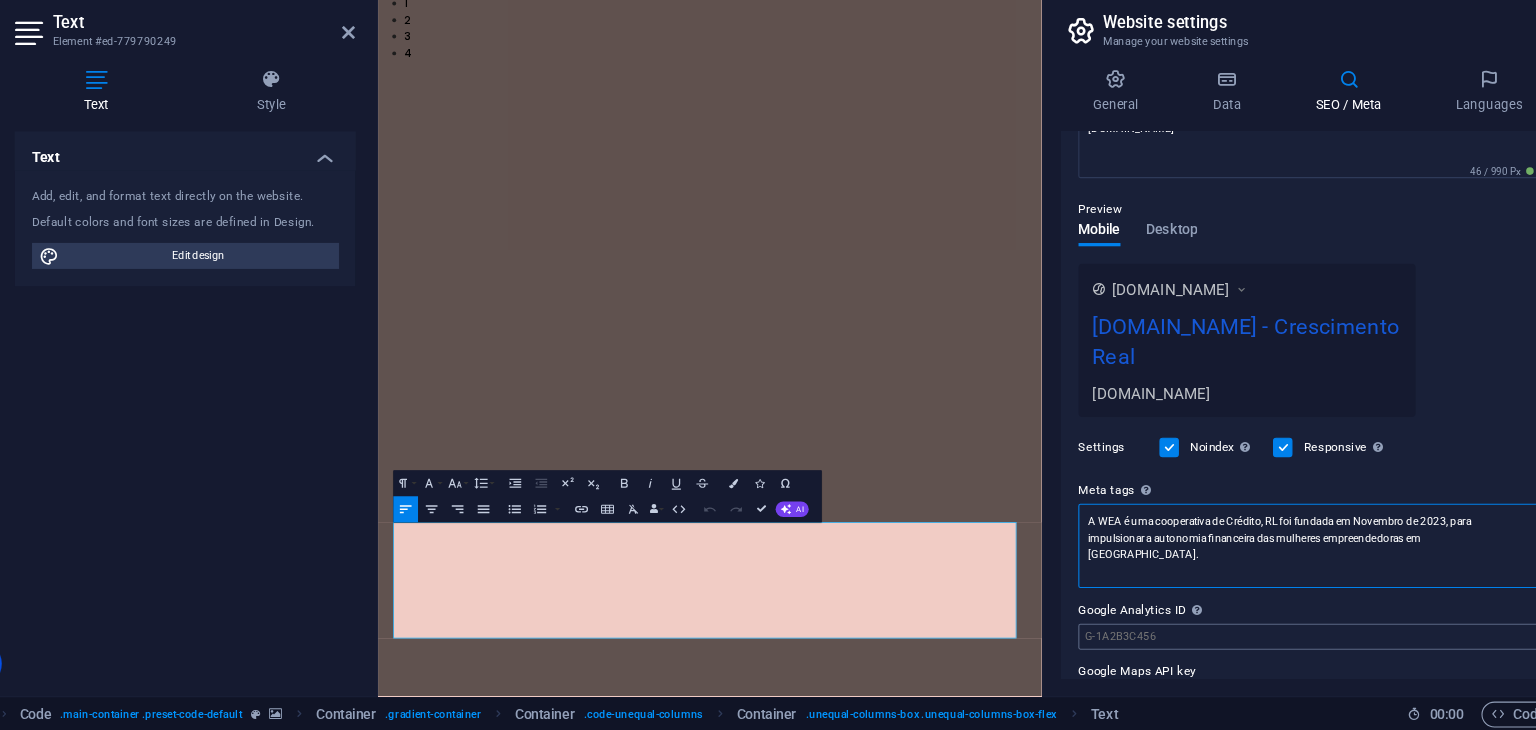 type on "A WEA é uma cooperativa de Crédito, RL foi fundada em Novembro de 2023, para impulsionar a autonomia financeira das mulheres empreendedoras em [GEOGRAPHIC_DATA]." 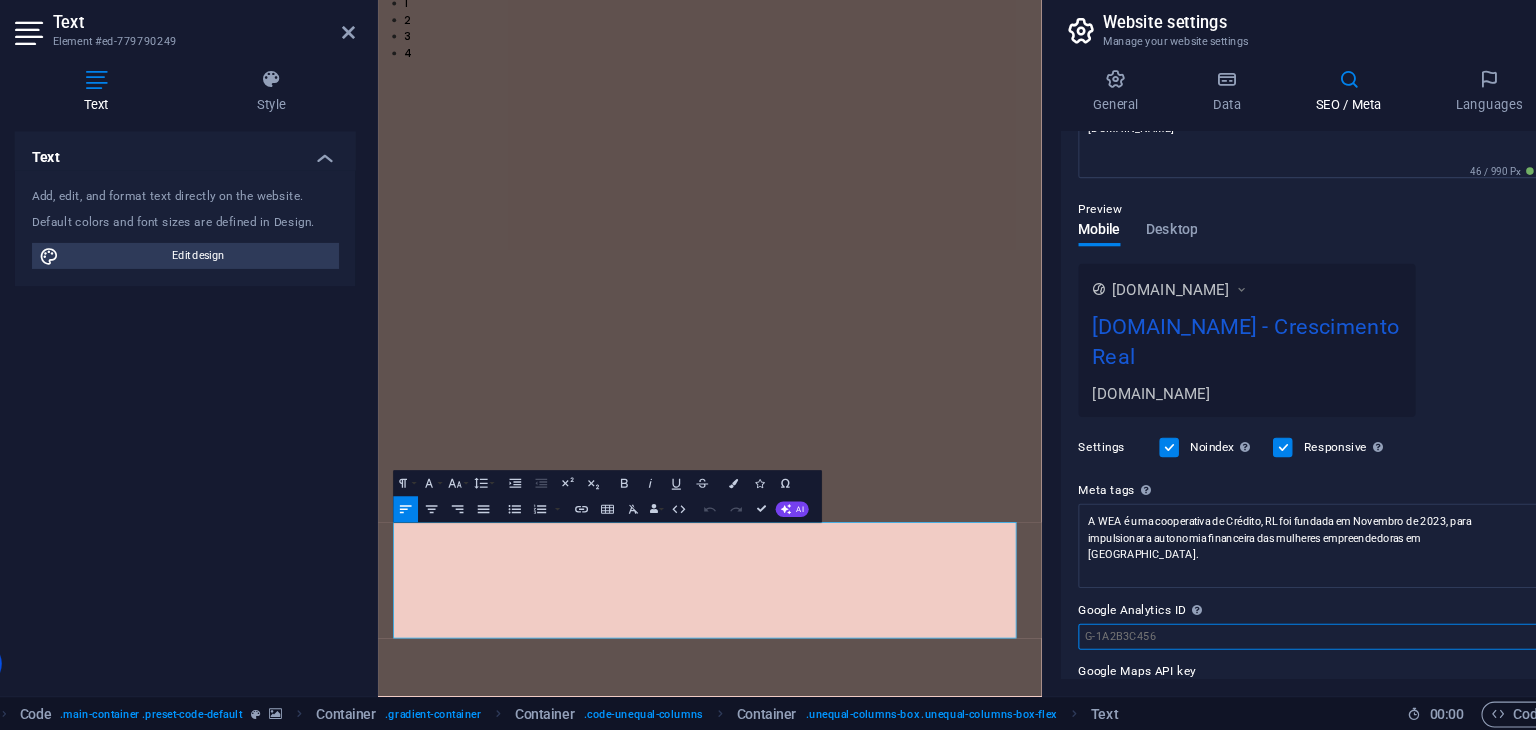 type 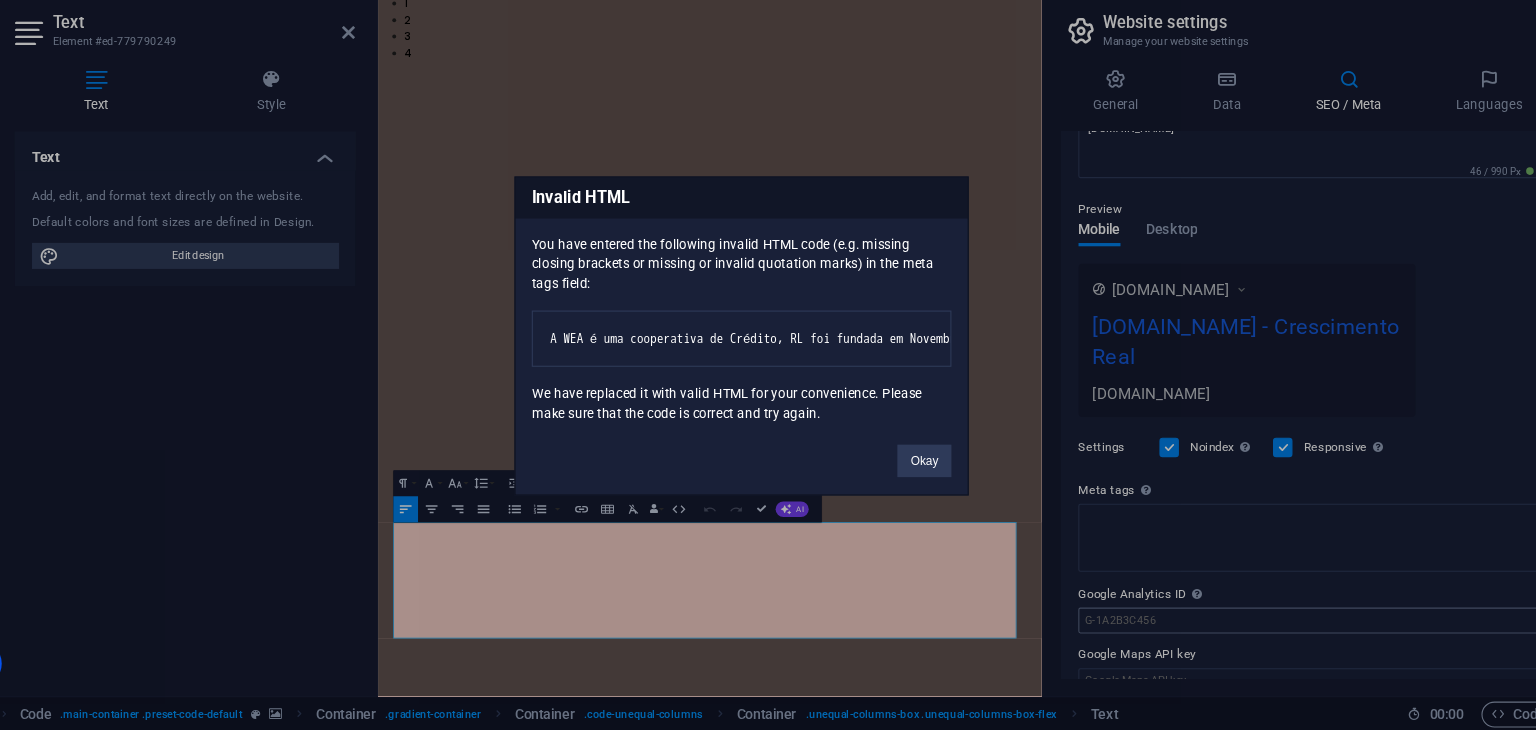 click on "[DOMAIN_NAME] Home Favorites Elements Columns Content Boxes Accordion Tables Features Images Slider Header Footer Forms Marketing Collections Commerce Text Element #ed-779790249 Text Style Text Add, edit, and format text directly on the website. Default colors and font sizes are defined in Design. Edit design Alignment Left aligned Centered Right aligned Code Element Layout How this element expands within the layout (Flexbox). Size Default auto px % 1/1 1/2 1/3 1/4 1/5 1/6 1/7 1/8 1/9 1/10 Grow Shrink Order Container layout Visible Visible Opacity 100 % Overflow Spacing Margin Default auto px % rem vw vh Custom Custom auto px % rem vw vh auto px % rem vw vh auto px % rem vw vh auto px % rem vw vh Padding Default px rem % vh vw Custom Custom px rem % vh vw px rem % vh vw px rem % vh vw px rem % vh vw Border Style              - Width 1 auto px rem % vh vw Custom Custom 1 auto px rem % vh vw 1 auto px rem % vh vw 1 auto px rem % 1" at bounding box center (768, 365) 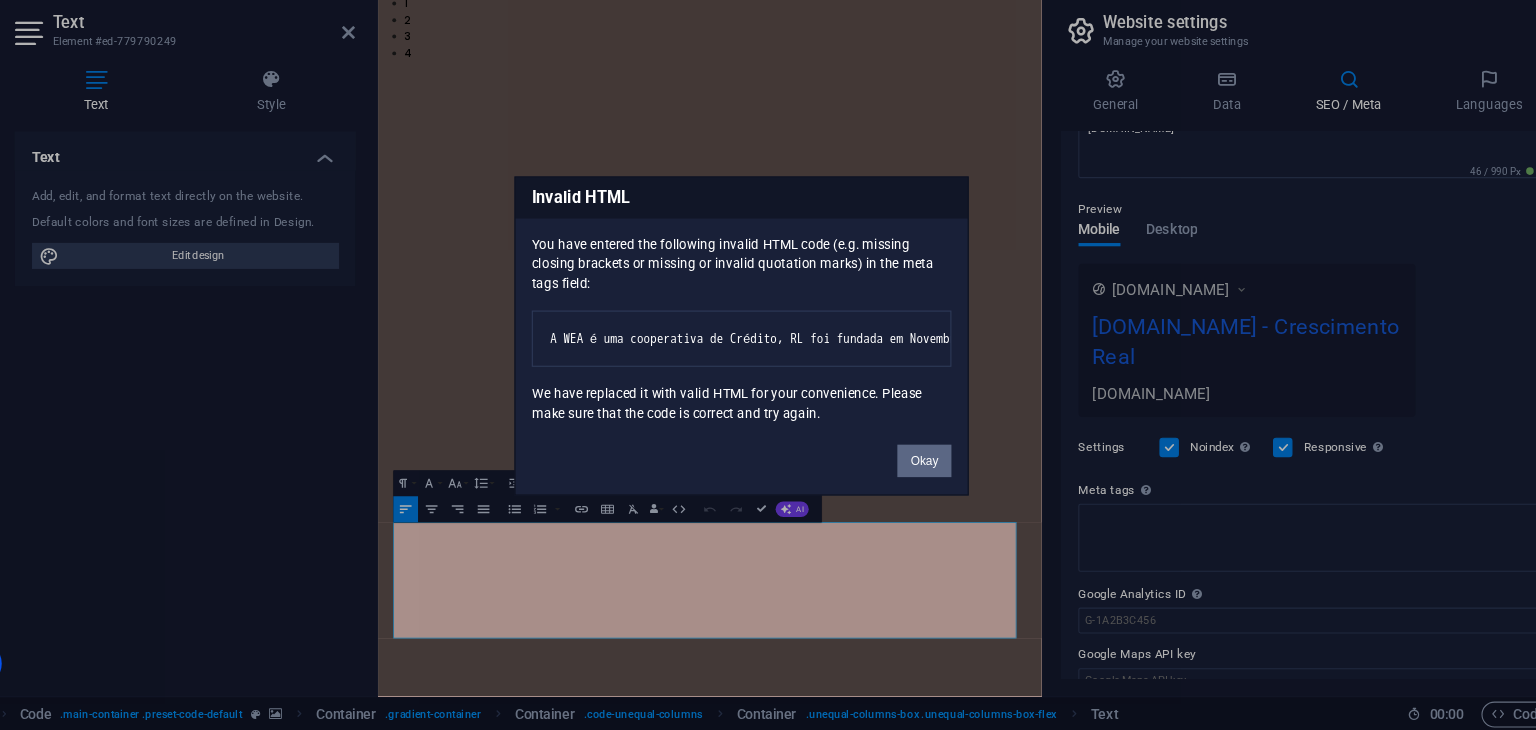 click on "Okay" at bounding box center [937, 481] 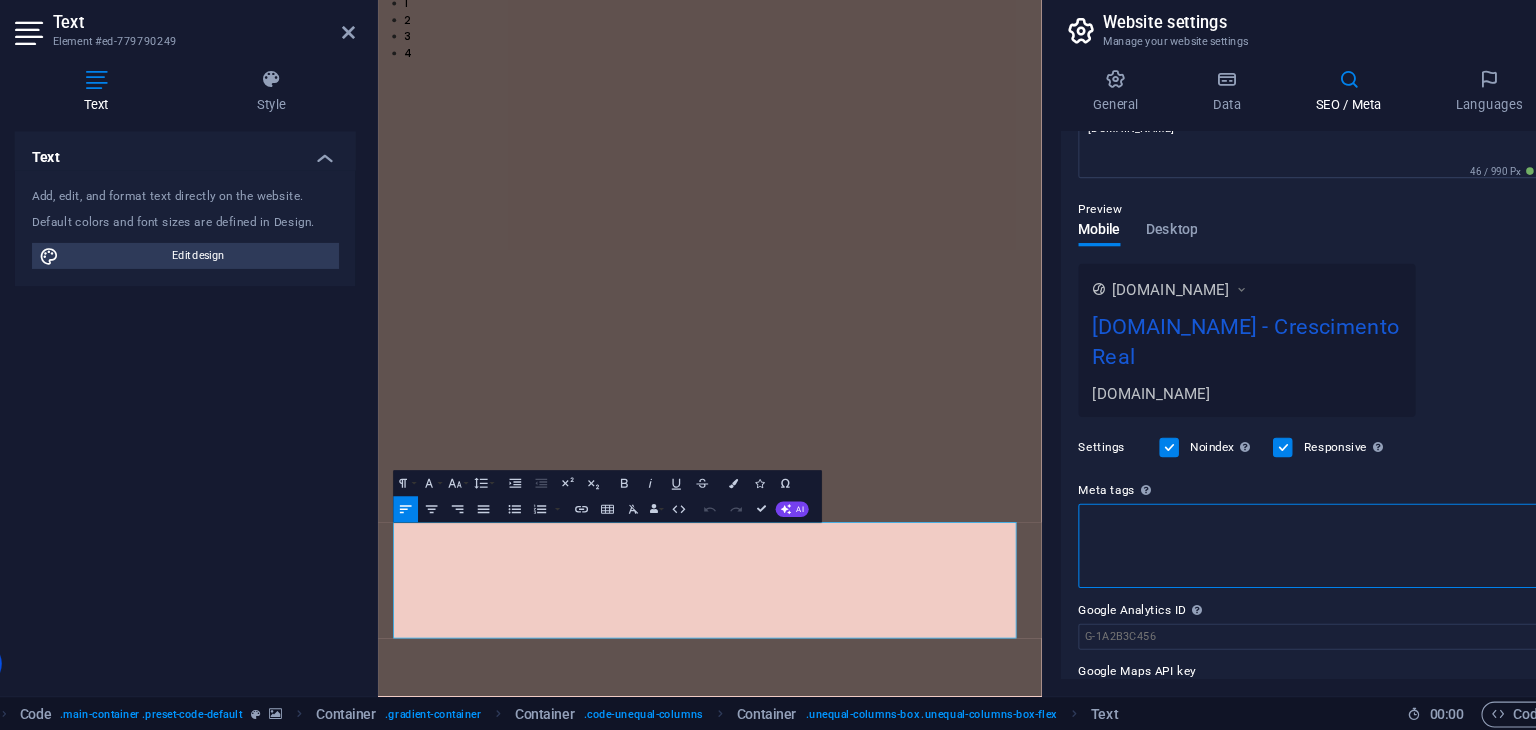 click on "Meta tags Enter HTML code here that will be placed inside the  tags of your website. Please note that your website may not function if you include code with errors." at bounding box center [1291, 559] 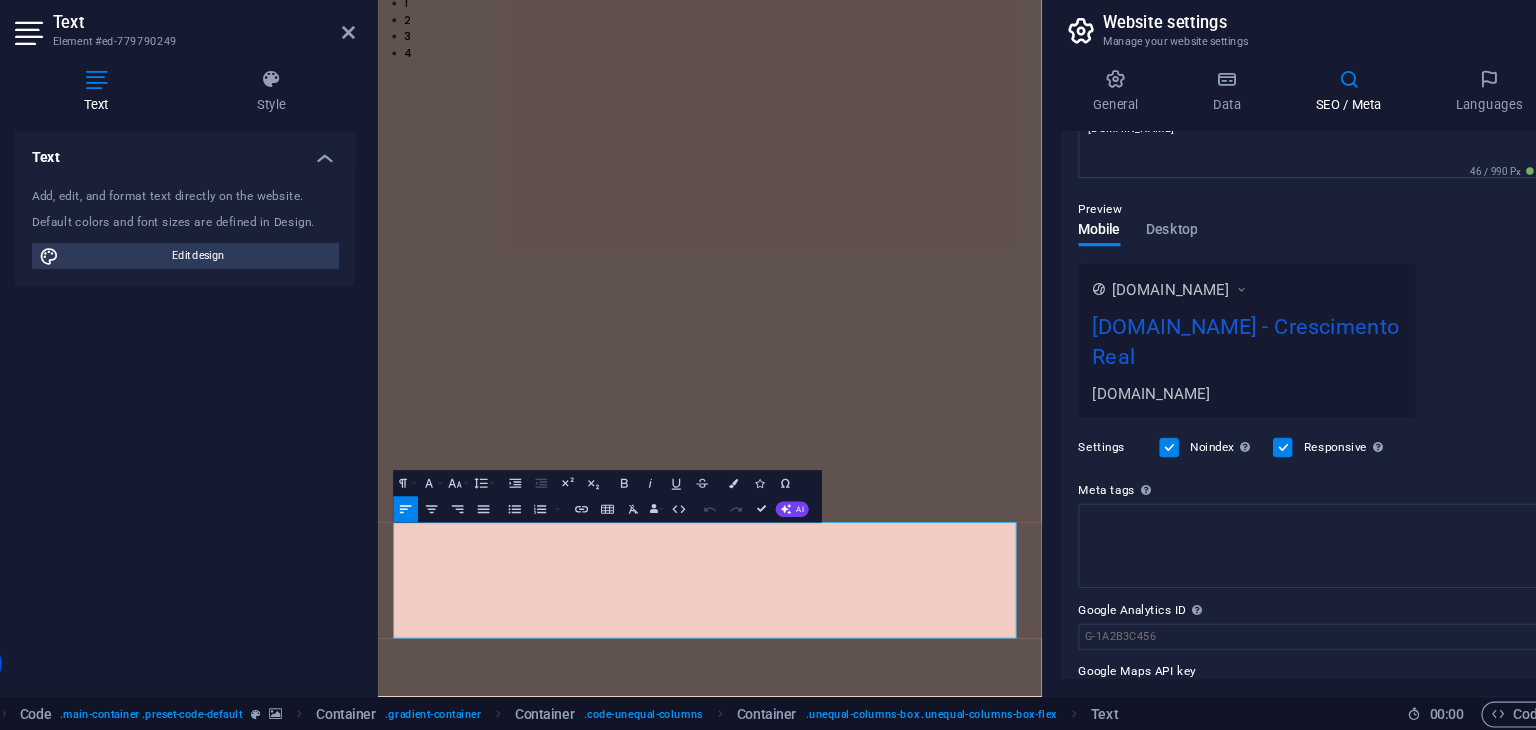 click on "Meta tags Enter HTML code here that will be placed inside the  tags of your website. Please note that your website may not function if you include code with errors." at bounding box center (1291, 508) 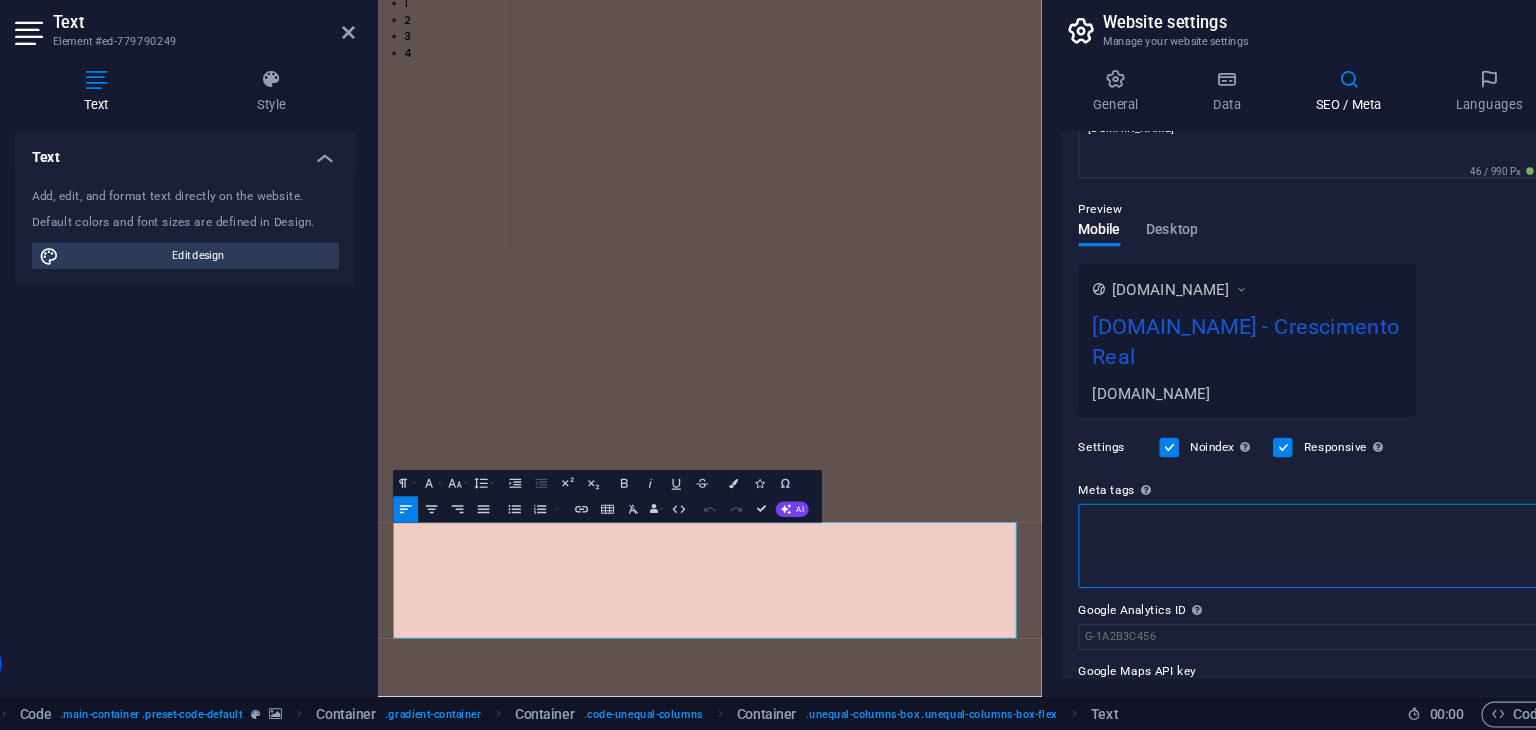 click on "Meta tags Enter HTML code here that will be placed inside the  tags of your website. Please note that your website may not function if you include code with errors." at bounding box center [1291, 559] 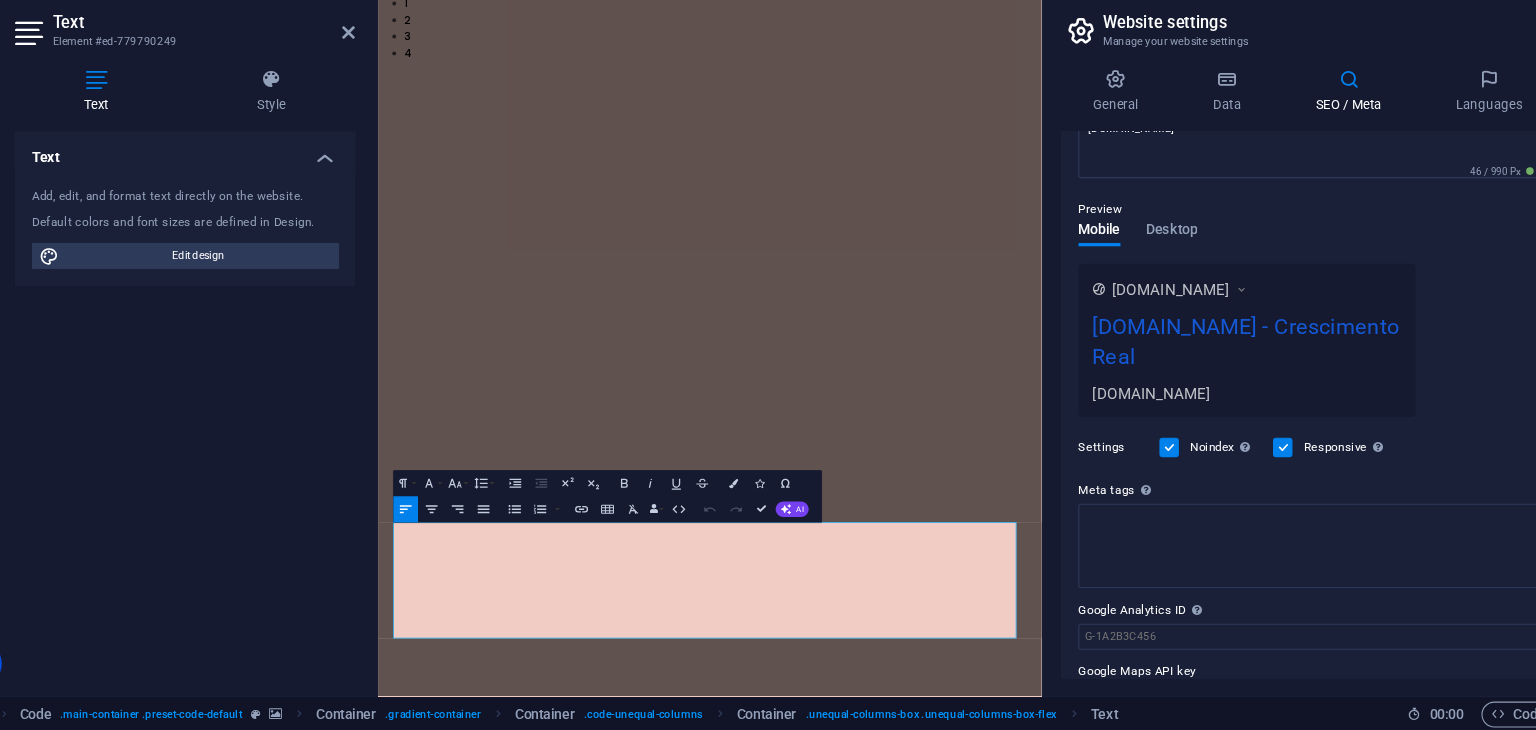 click on "General  Data  SEO / Meta  Languages Website name [DOMAIN_NAME] Logo Drag files here, click to choose files or select files from Files or our free stock photos & videos Select files from the file manager, stock photos, or upload file(s) Upload Favicon Set the favicon of your website here. A favicon is a small icon shown in the browser tab next to your website title. It helps visitors identify your website. Drag files here, click to choose files or select files from Files or our free stock photos & videos Select files from the file manager, stock photos, or upload file(s) Upload Preview Image (Open Graph) This image will be shown when the website is shared on social networks Drag files here, click to choose files or select files from Files or our free stock photos & videos Select files from the file manager, stock photos, or upload file(s) Upload Contact data for this website. This can be used everywhere on the website and will update automatically. Company [DOMAIN_NAME] First name Last name [GEOGRAPHIC_DATA] ZIP code 12345 AI" at bounding box center [1291, 400] 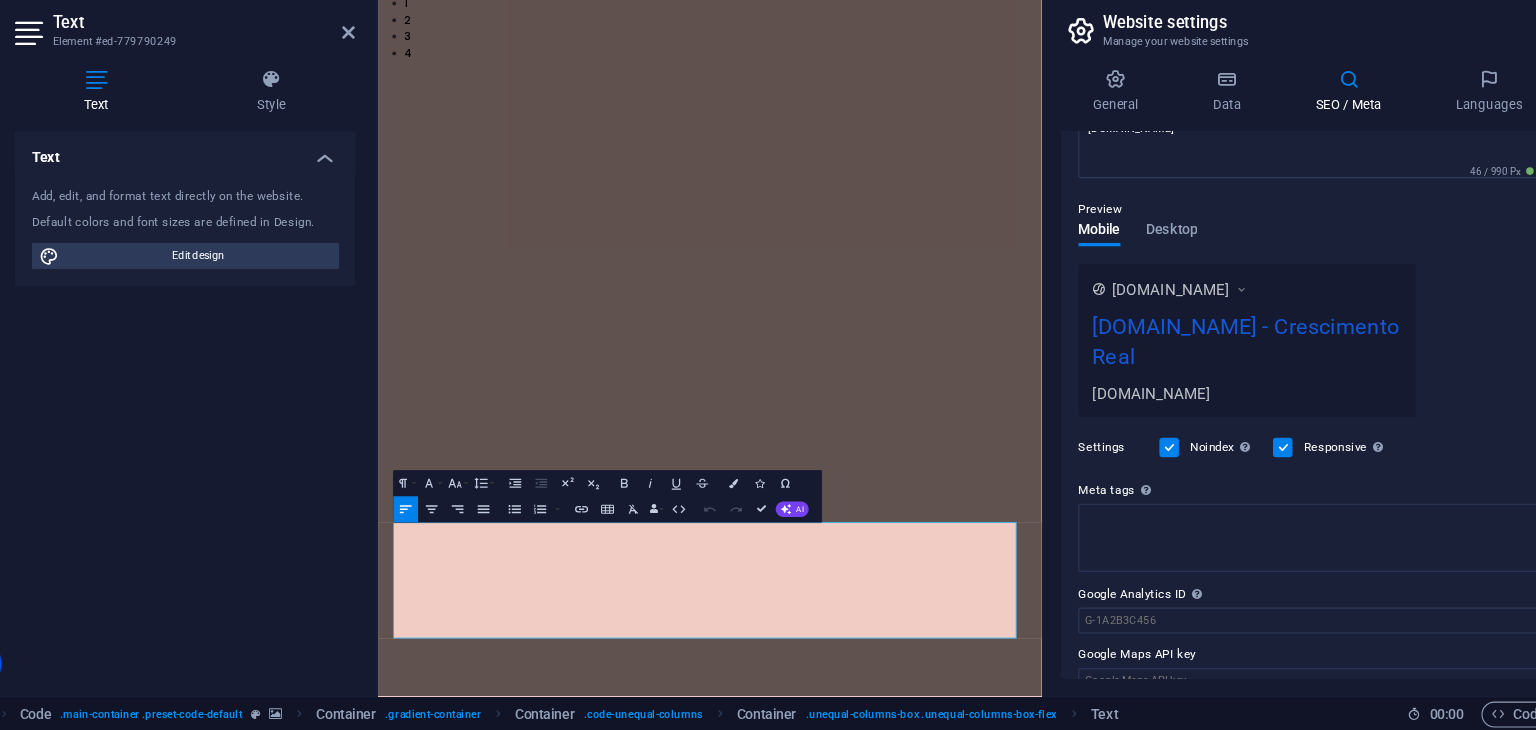 drag, startPoint x: 1457, startPoint y: 342, endPoint x: 1455, endPoint y: 425, distance: 83.02409 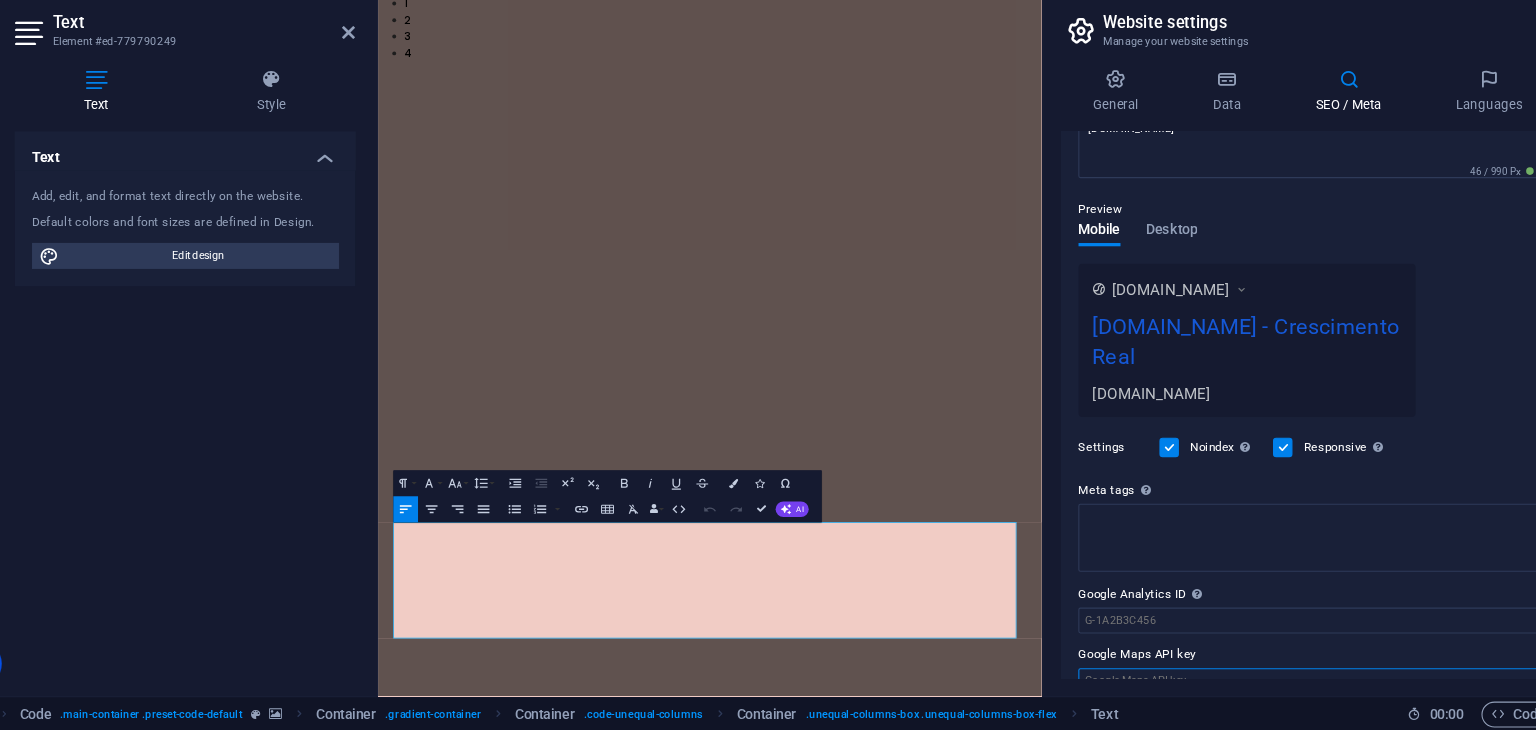 click on "Google Maps API key" at bounding box center (1291, 684) 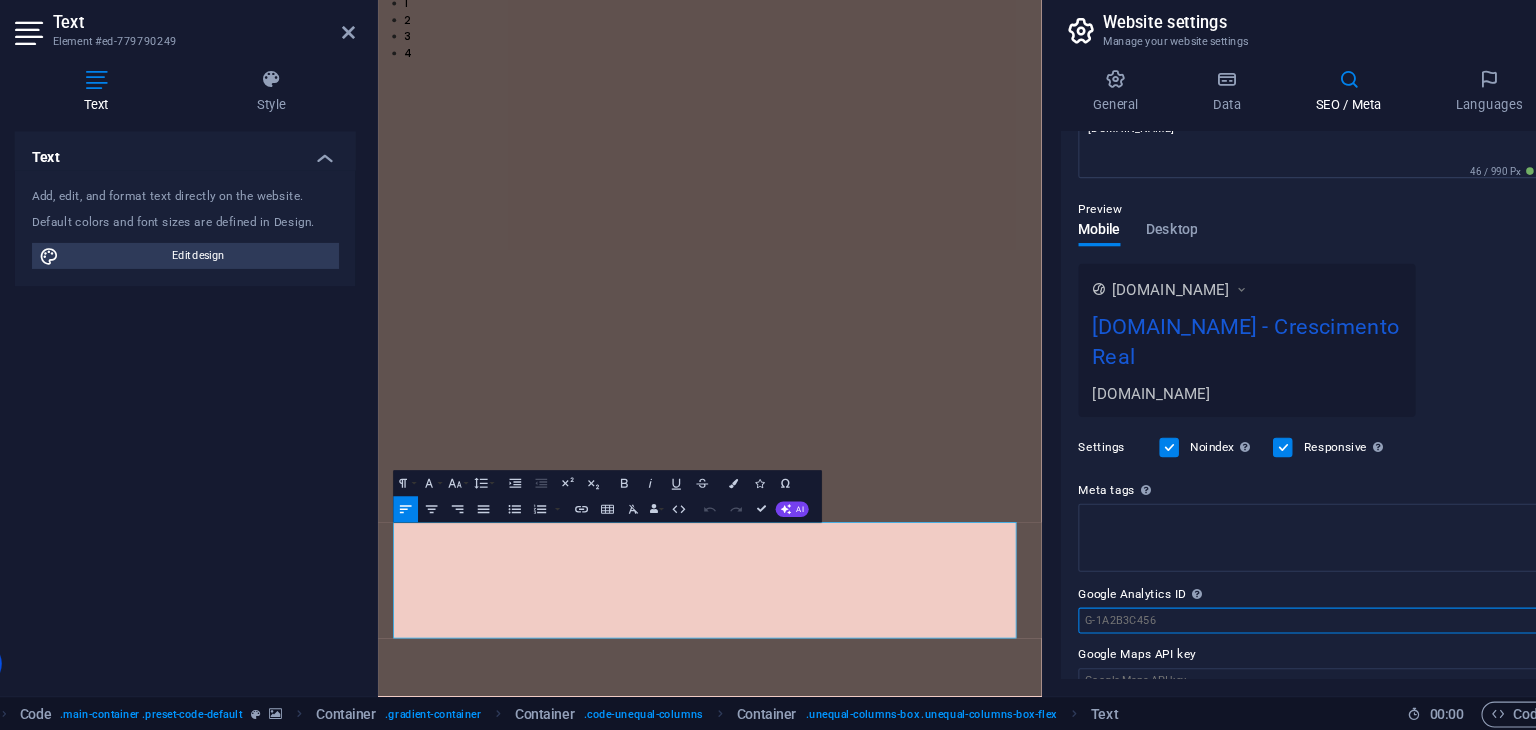 click on "Google Analytics ID Please only add the Google Analytics ID. We automatically include the ID in the tracking snippet. The Analytics ID looks similar to e.g. G-1A2B3C456" at bounding box center (1291, 628) 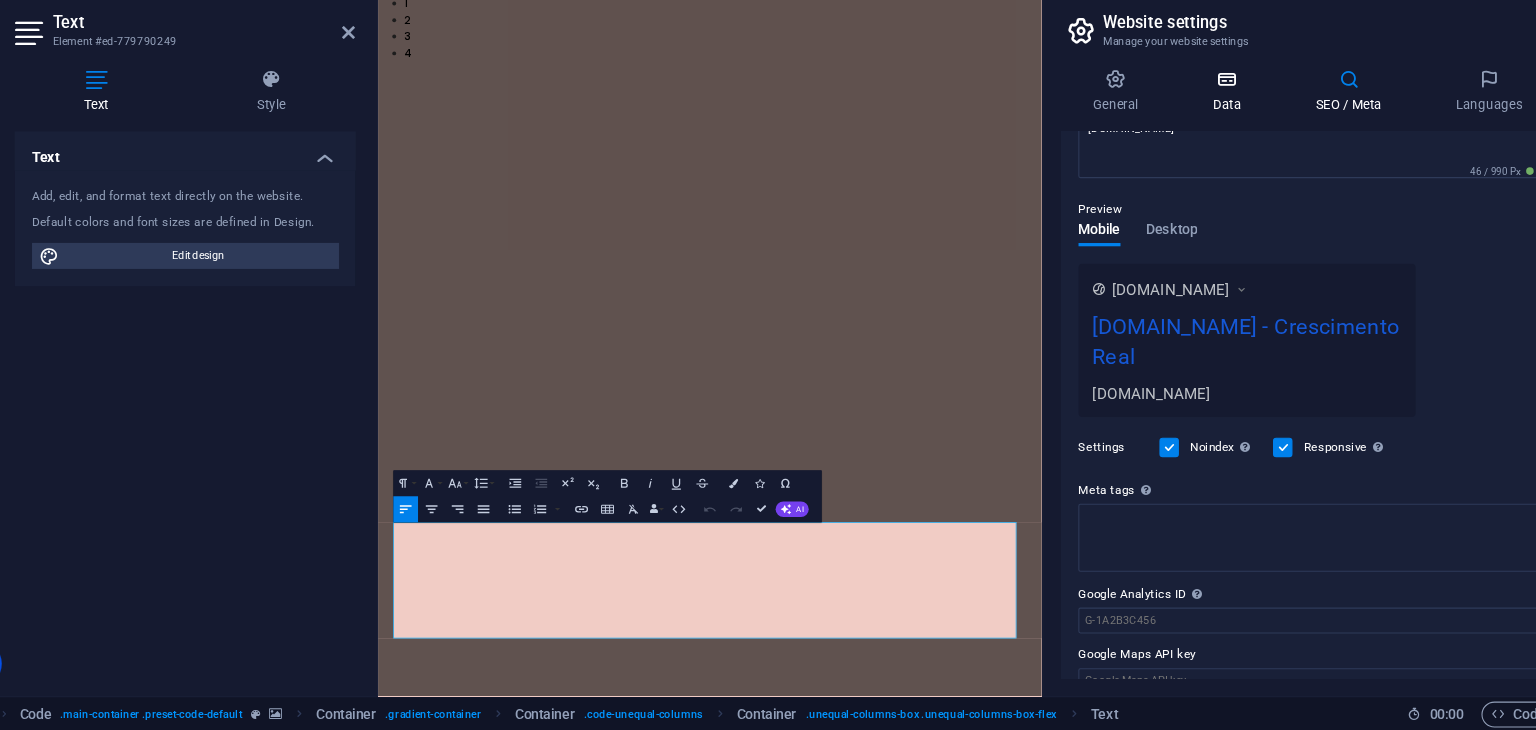 click at bounding box center (1216, 128) 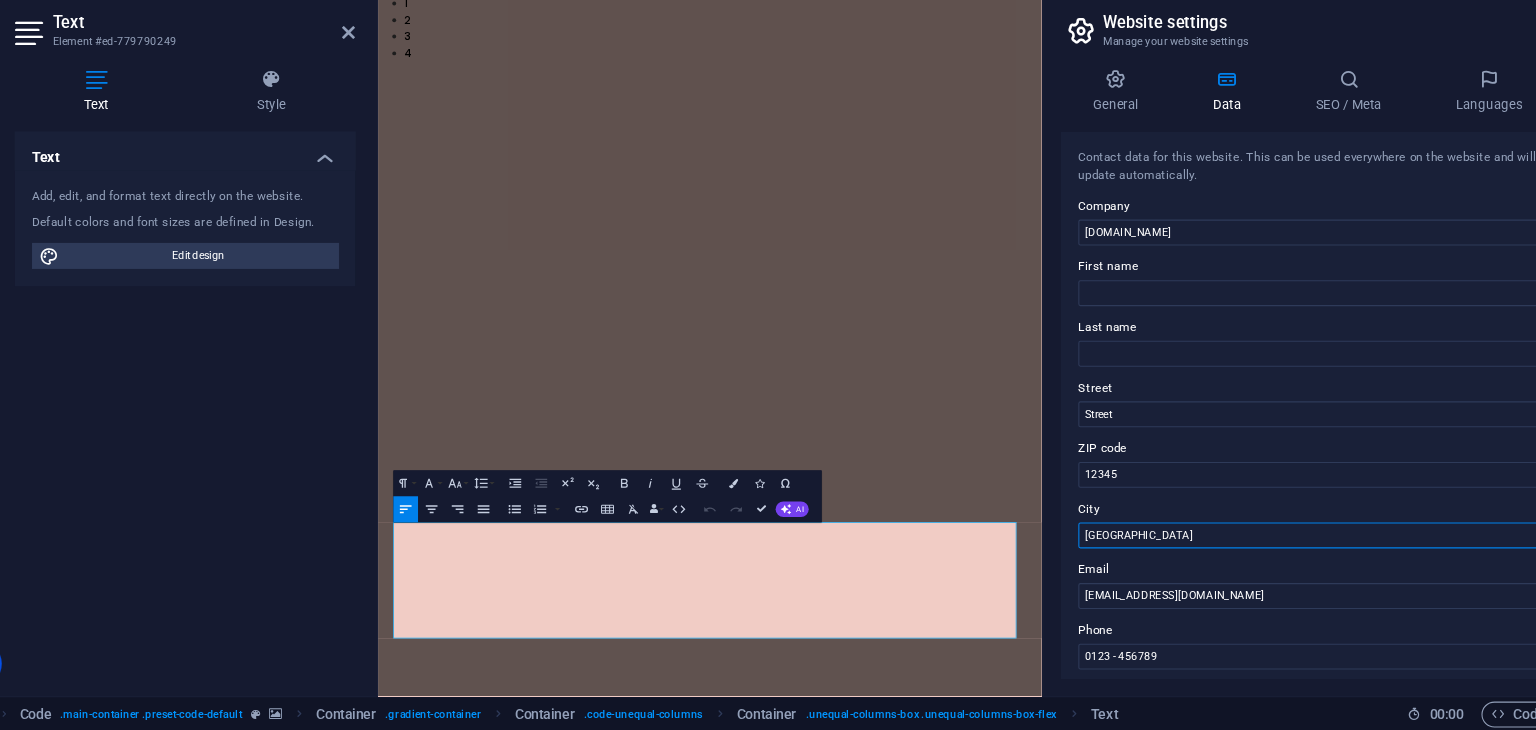 click on "[GEOGRAPHIC_DATA]" at bounding box center [1291, 549] 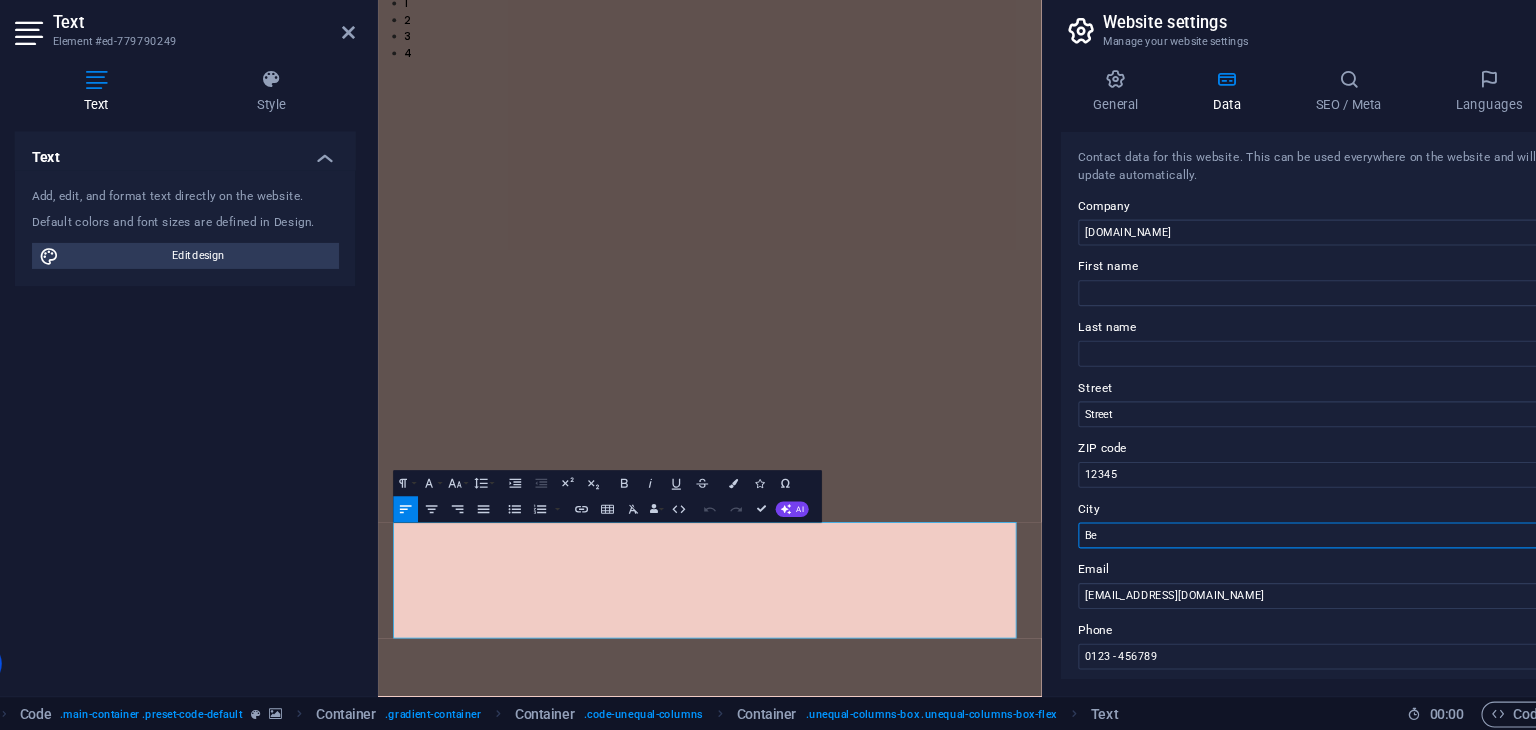 type on "B" 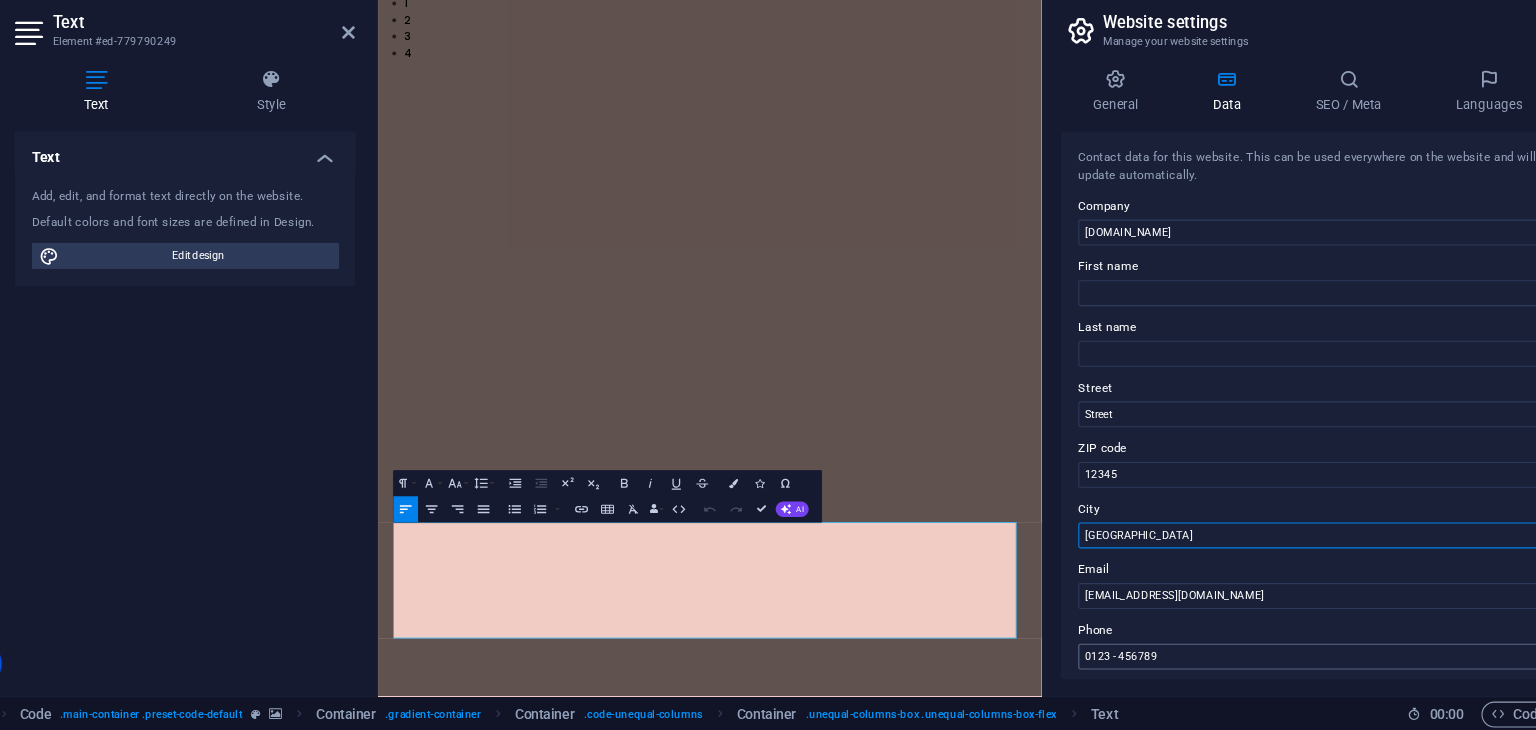 type on "[GEOGRAPHIC_DATA]" 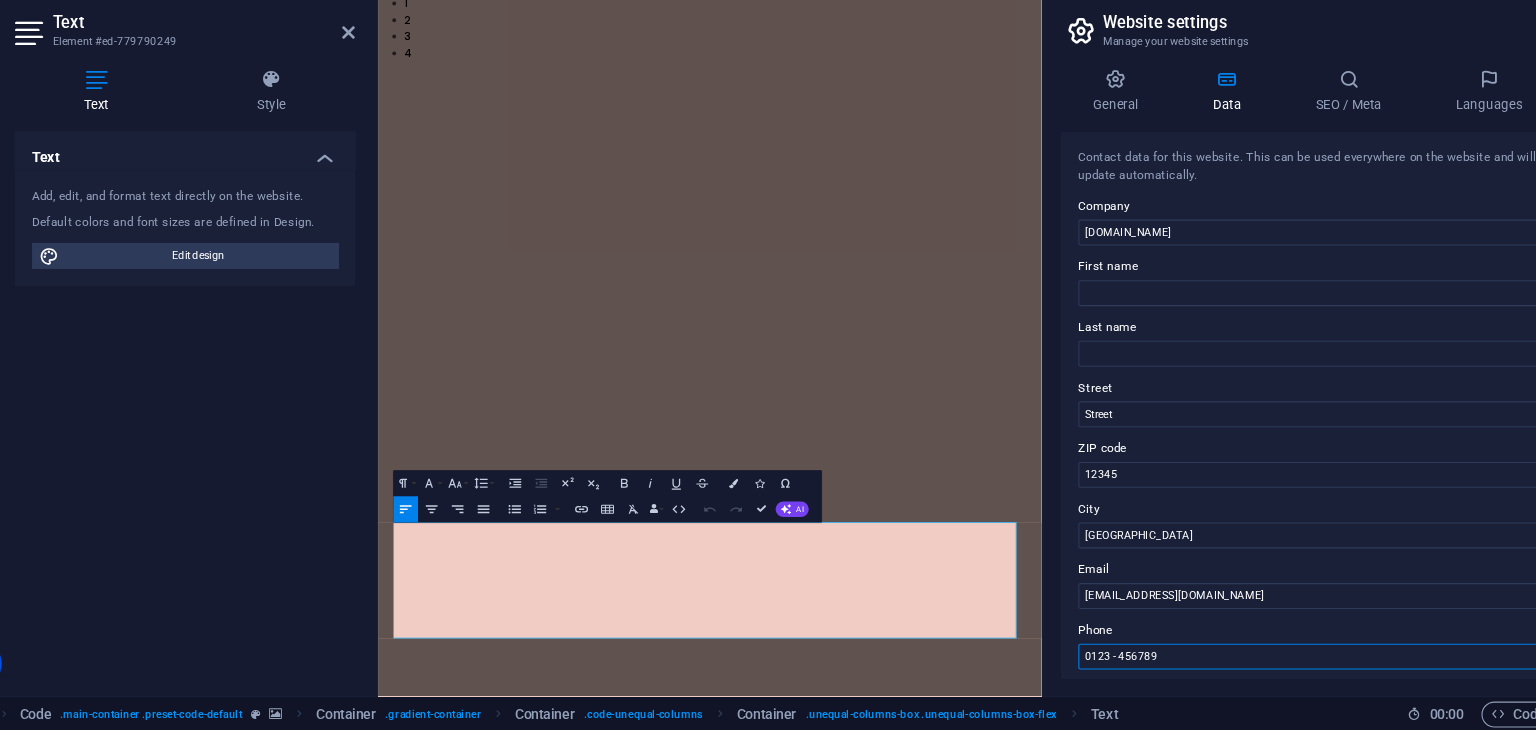 click on "0123 - 456789" at bounding box center [1291, 661] 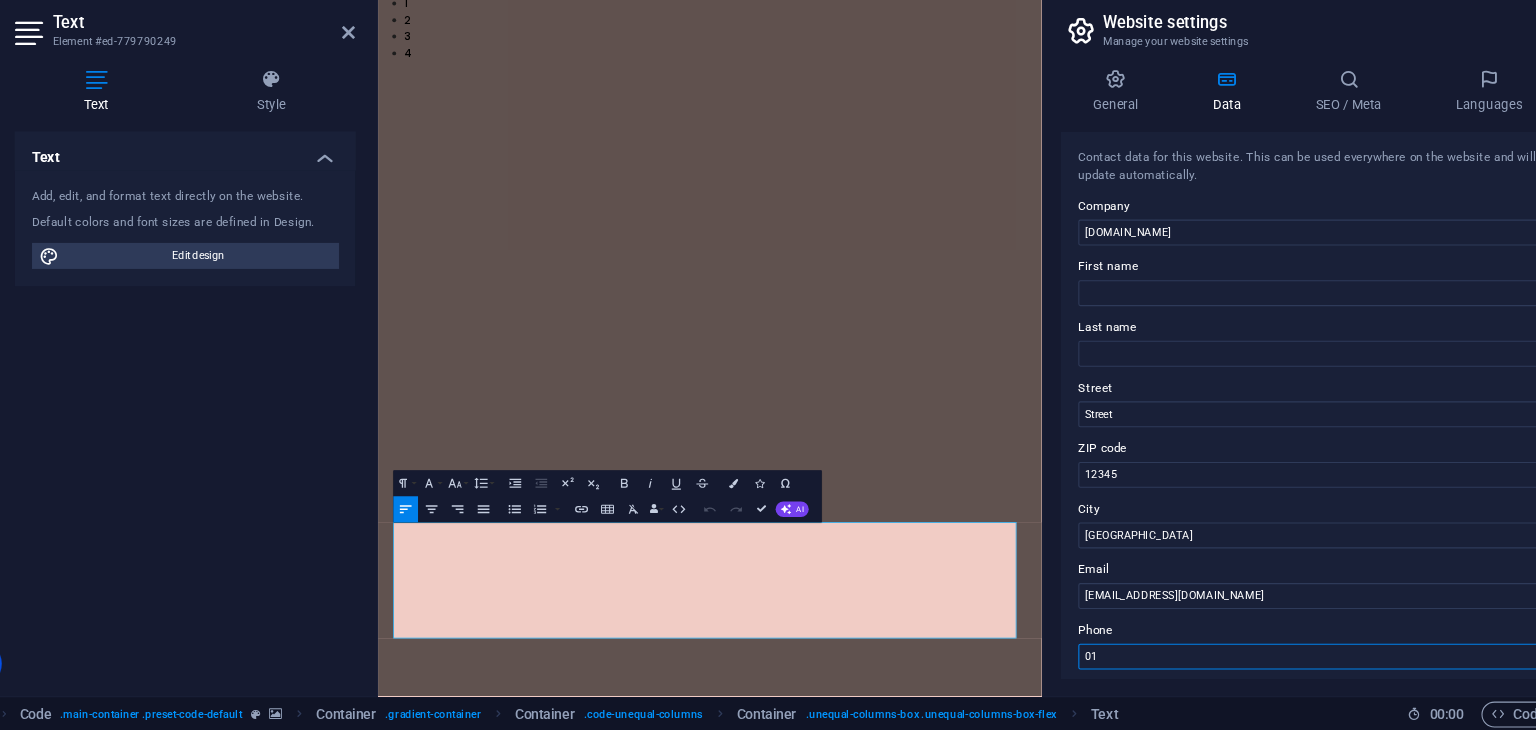 type on "0" 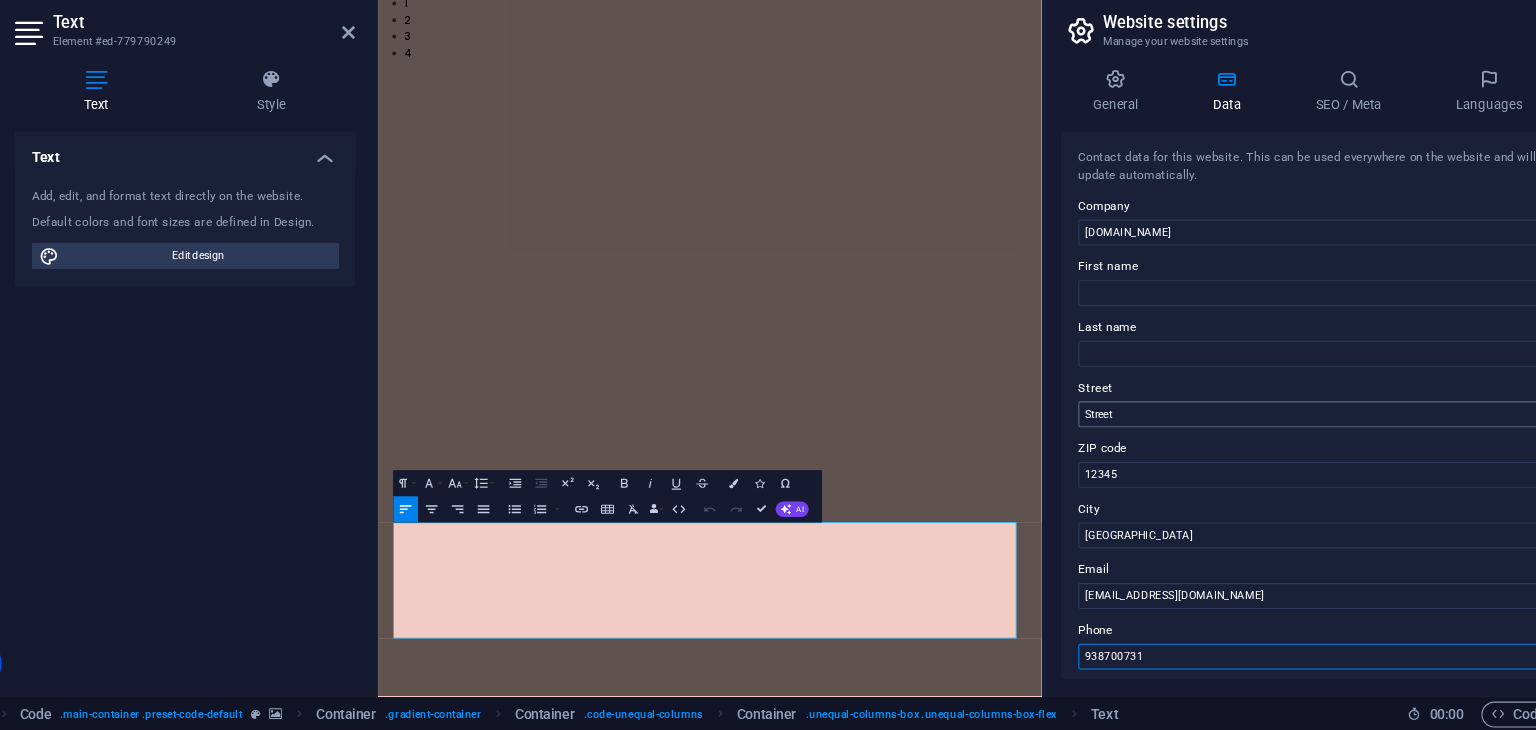 type on "938700731" 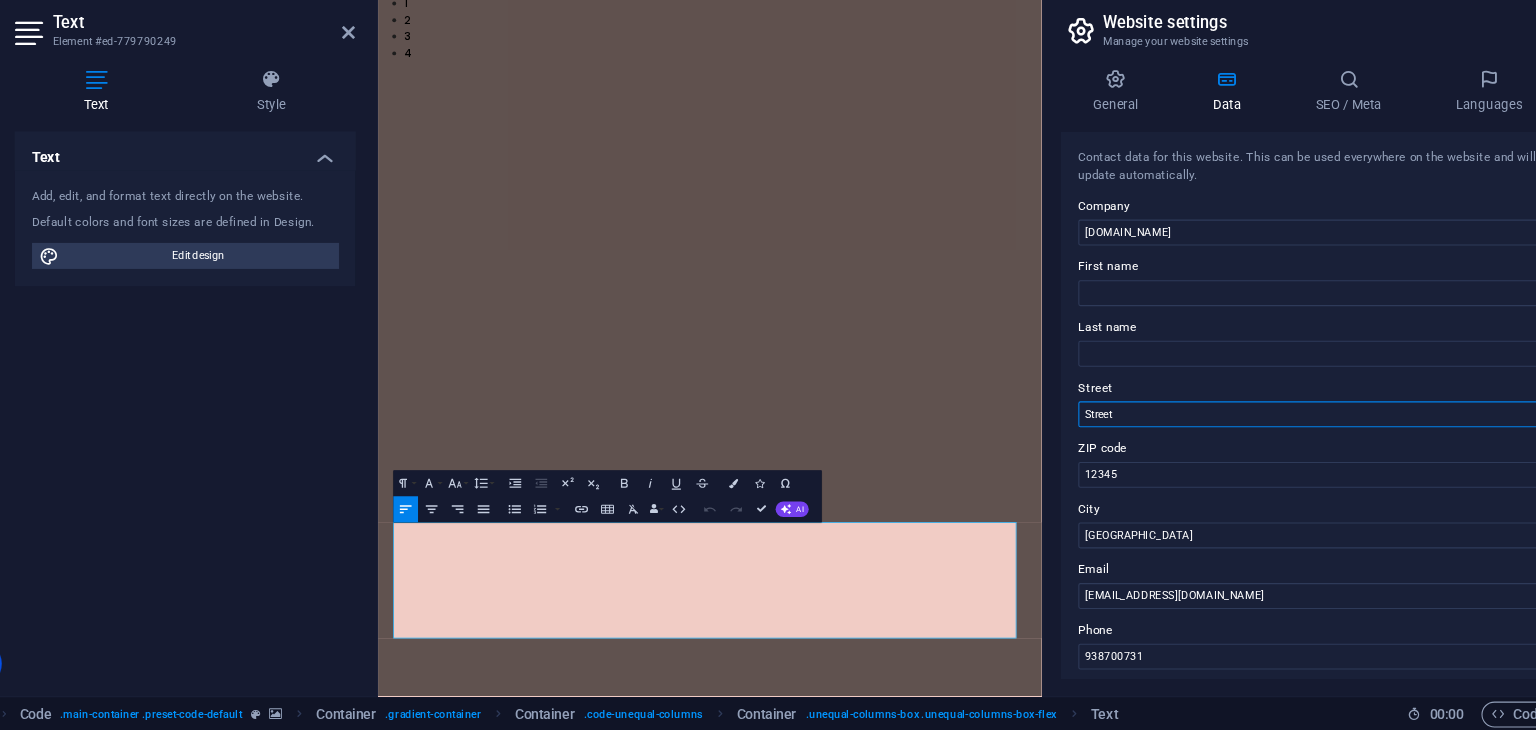 click on "Street" at bounding box center (1291, 437) 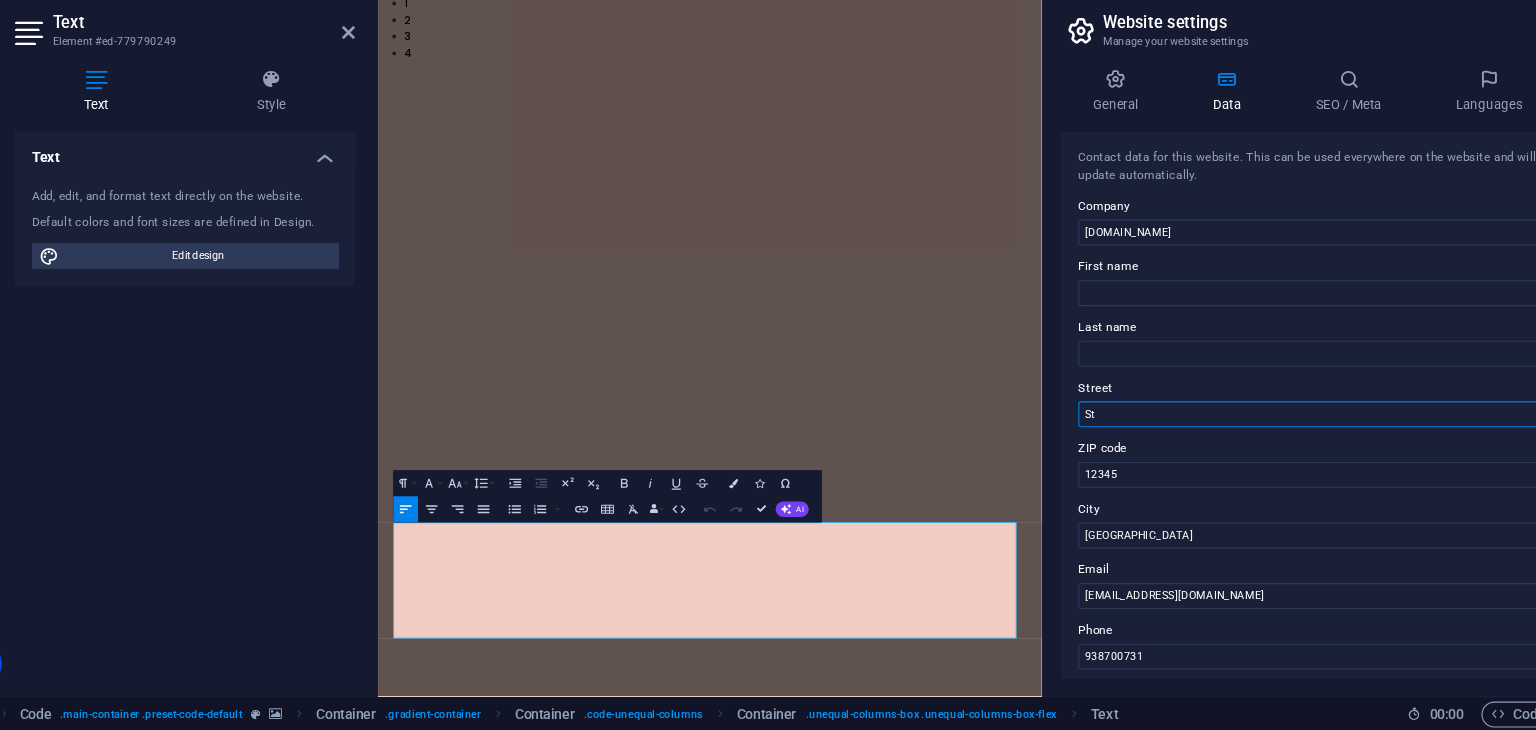 type on "S" 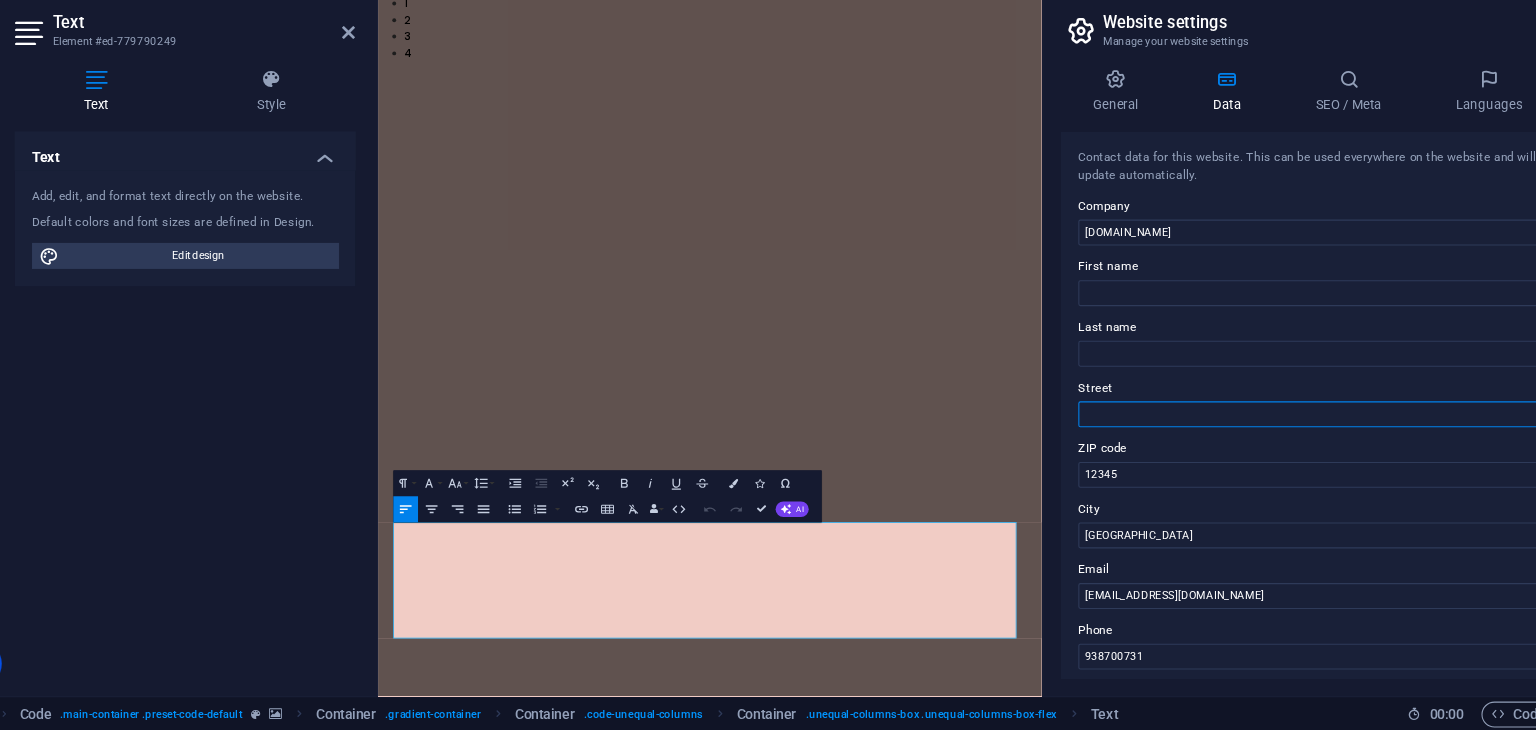 type on "C" 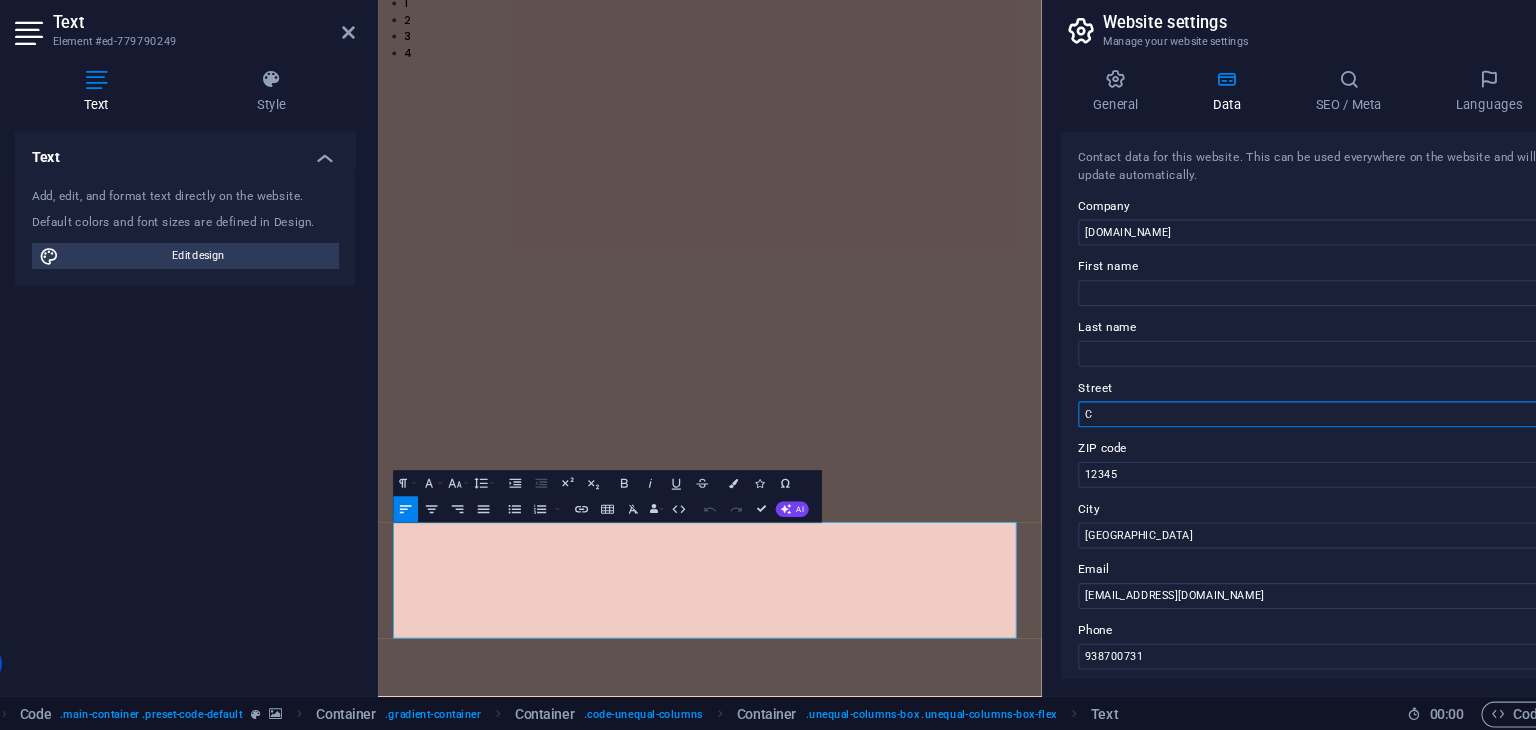 scroll, scrollTop: 319, scrollLeft: 0, axis: vertical 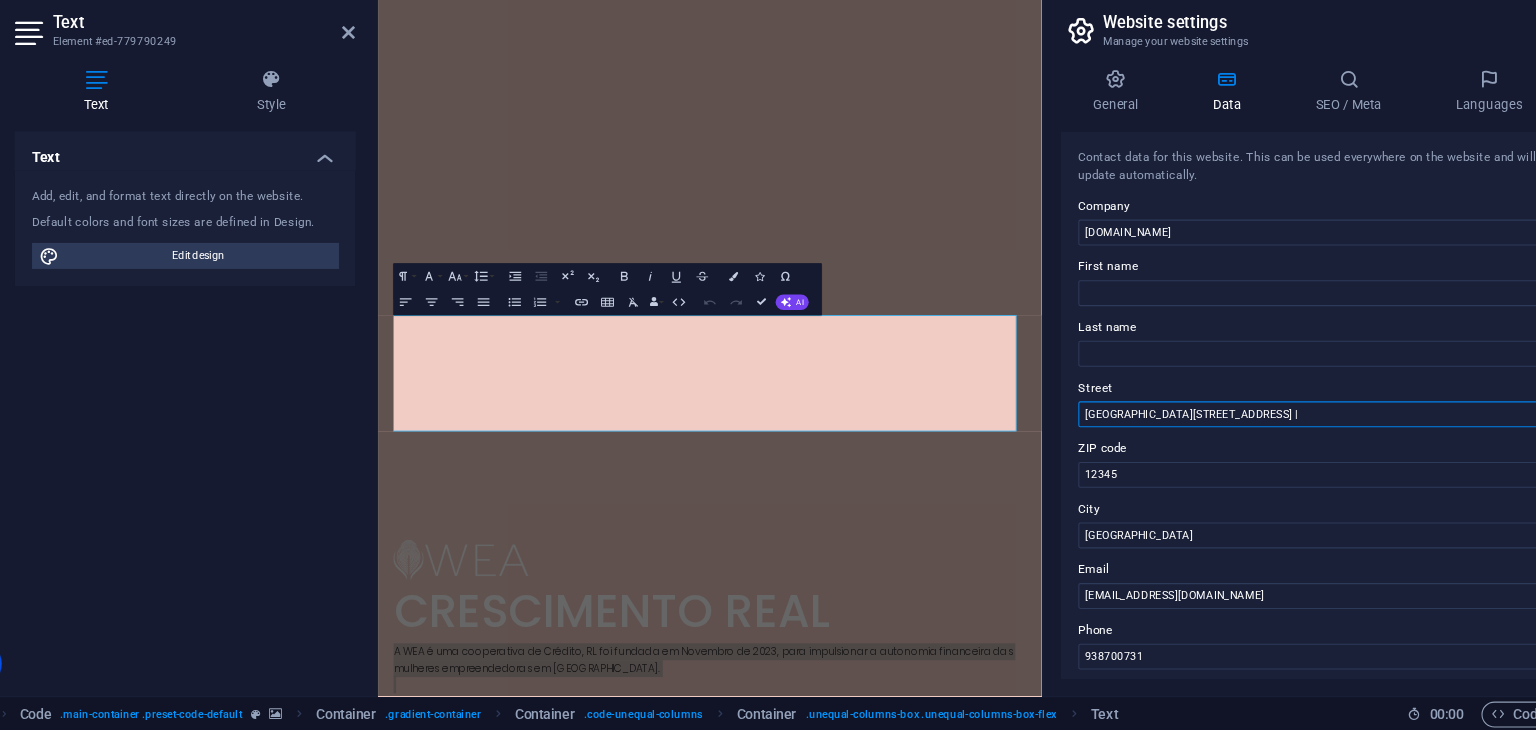 type on "[GEOGRAPHIC_DATA][STREET_ADDRESS] |" 